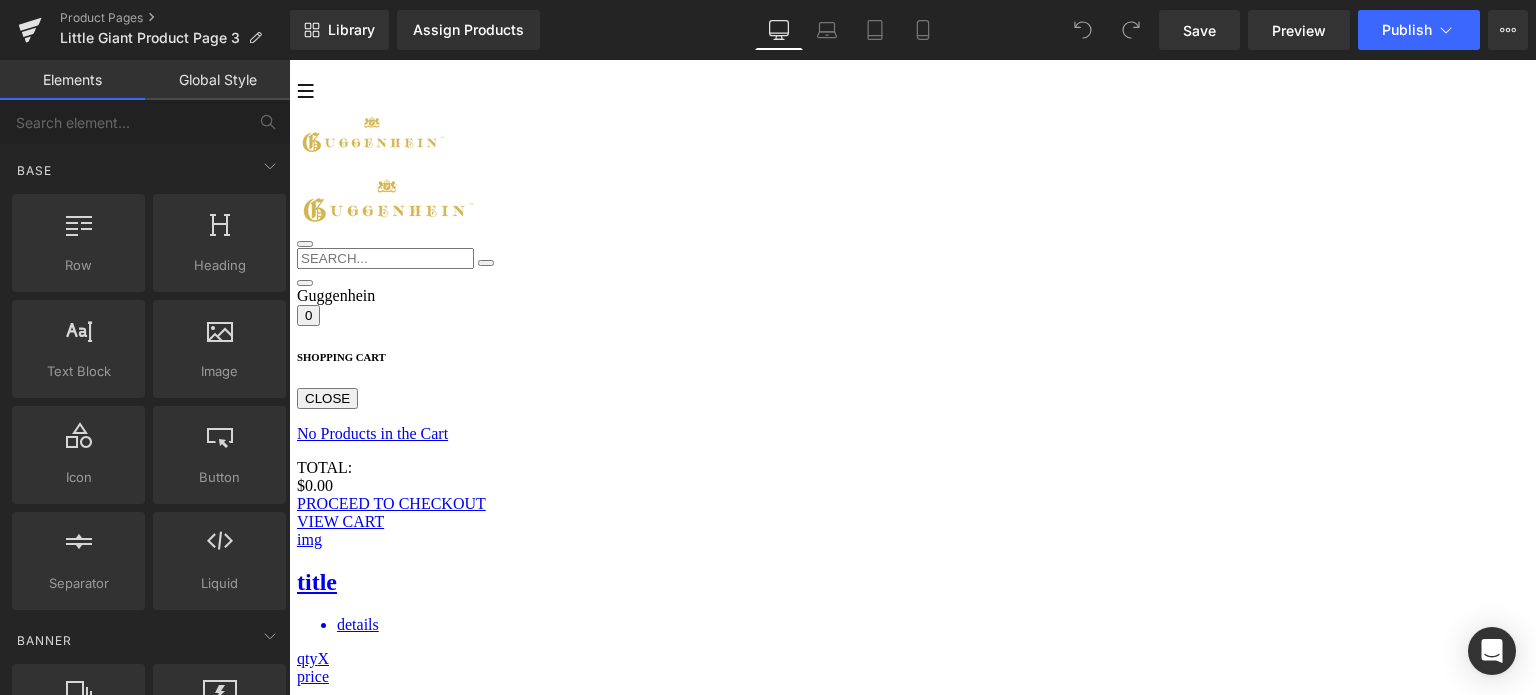 scroll, scrollTop: 0, scrollLeft: 0, axis: both 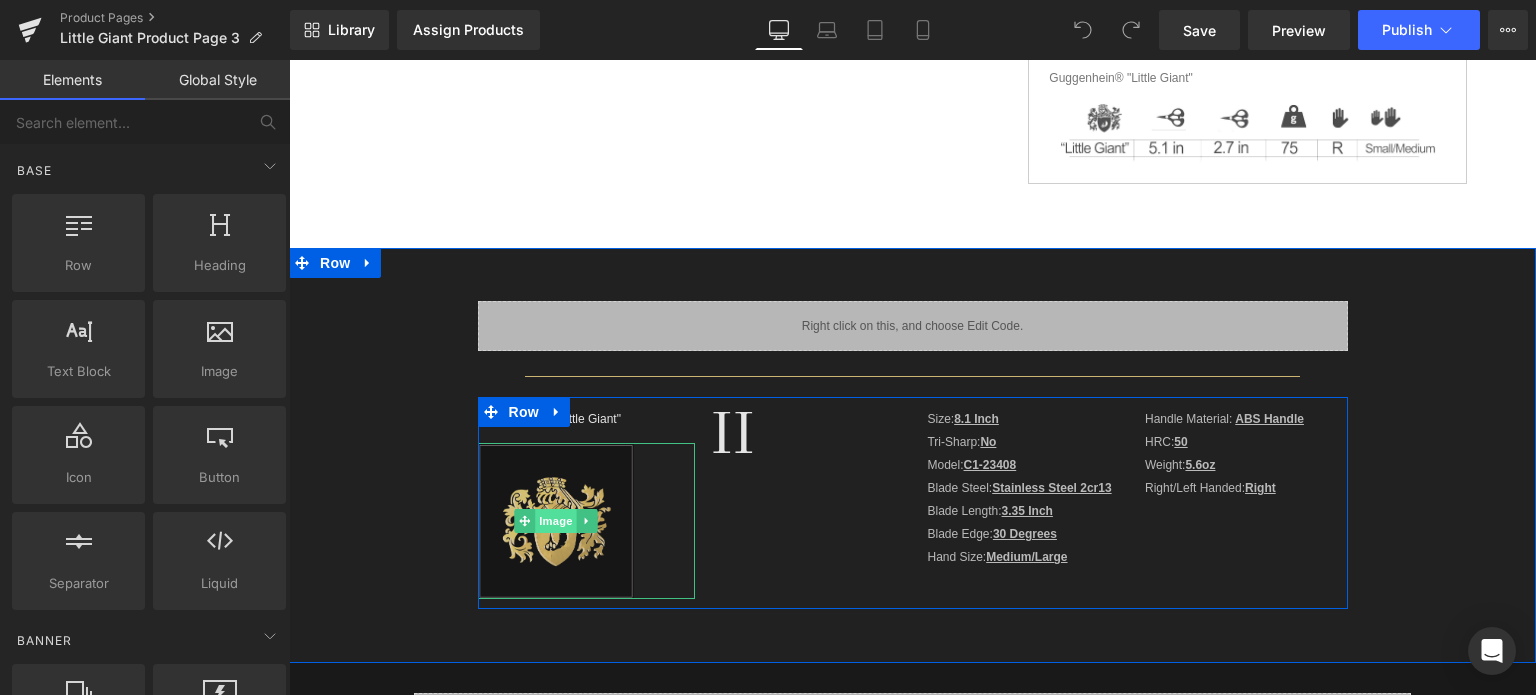 click on "Image" at bounding box center [556, 521] 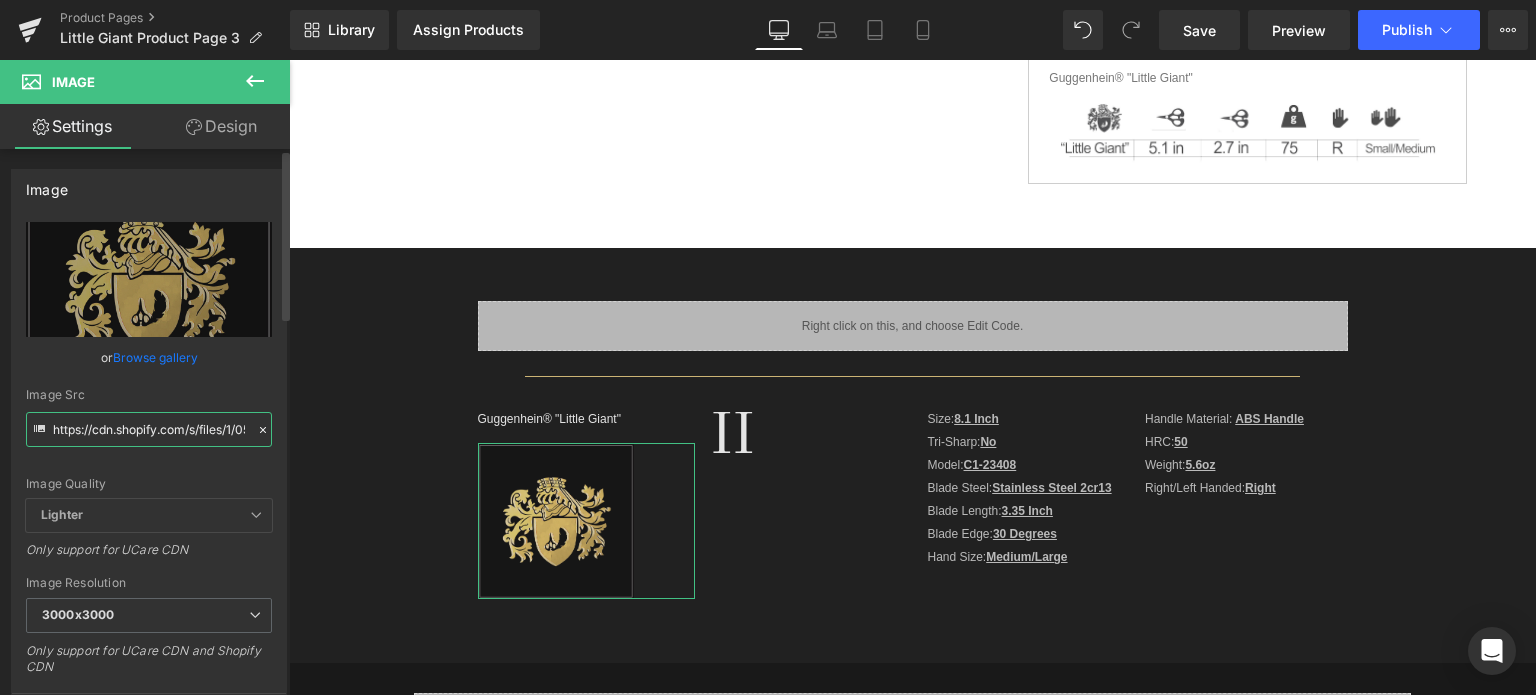 click on "https://cdn.shopify.com/s/files/1/0566/0963/6442/files/1_f174b49c-ca28-4a31-8b07-04c3e2d2714e_3000x3000.jpg?v=1752739758" at bounding box center [149, 429] 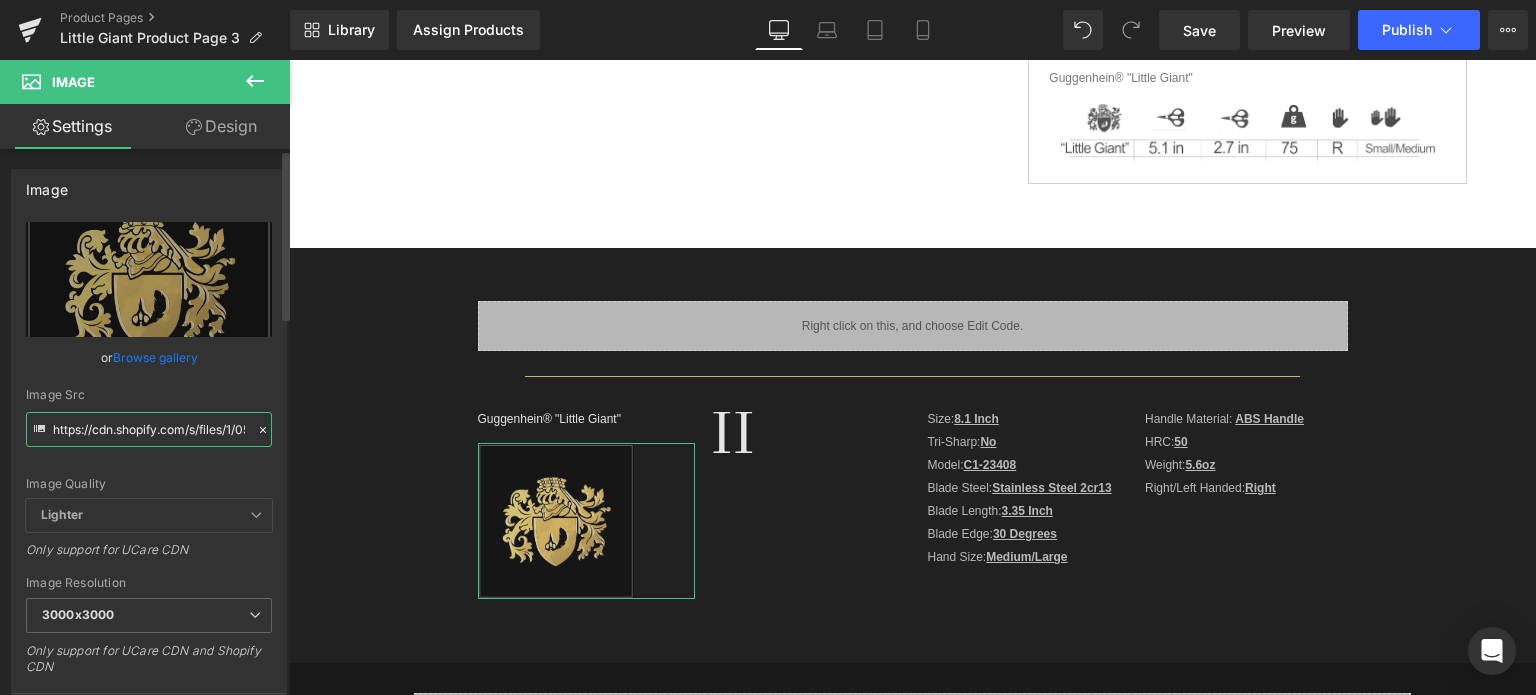 paste on "2_ca8f575f-4f74-48cc-8fb9-02440efa2a73.jpg?v=1754017475" 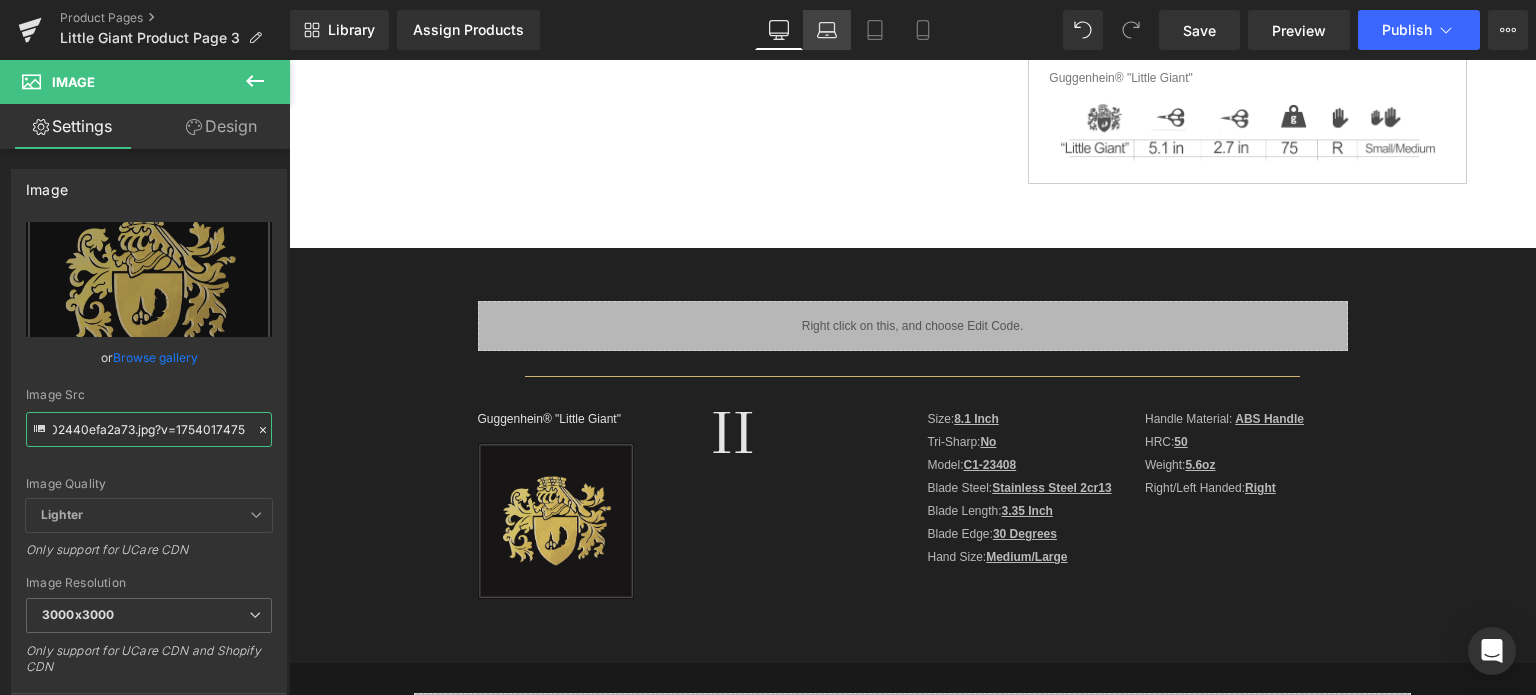 type on "https://cdn.shopify.com/s/files/1/0566/0963/6442/files/2_ca8f575f-4f74-48cc-8fb9-02440efa2a73_3000x3000.jpg?v=1754017475" 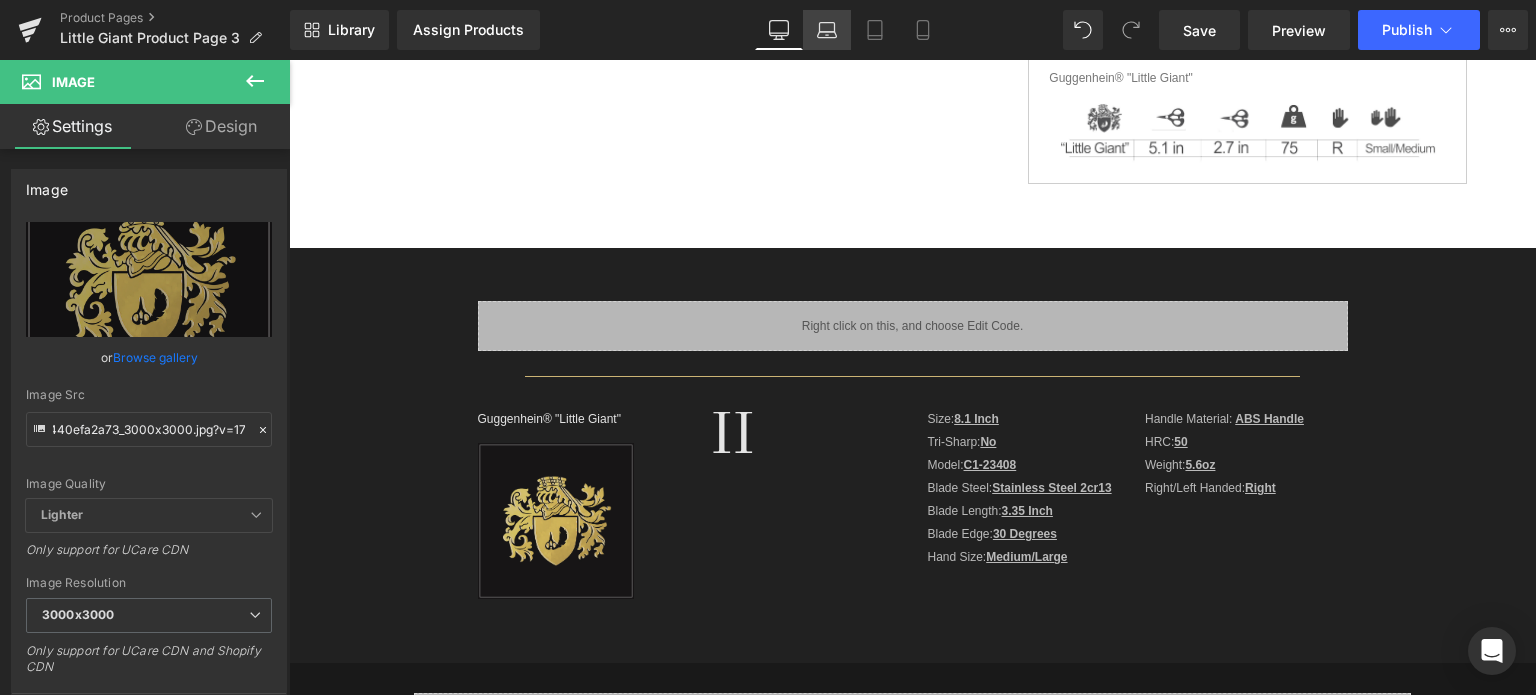 click 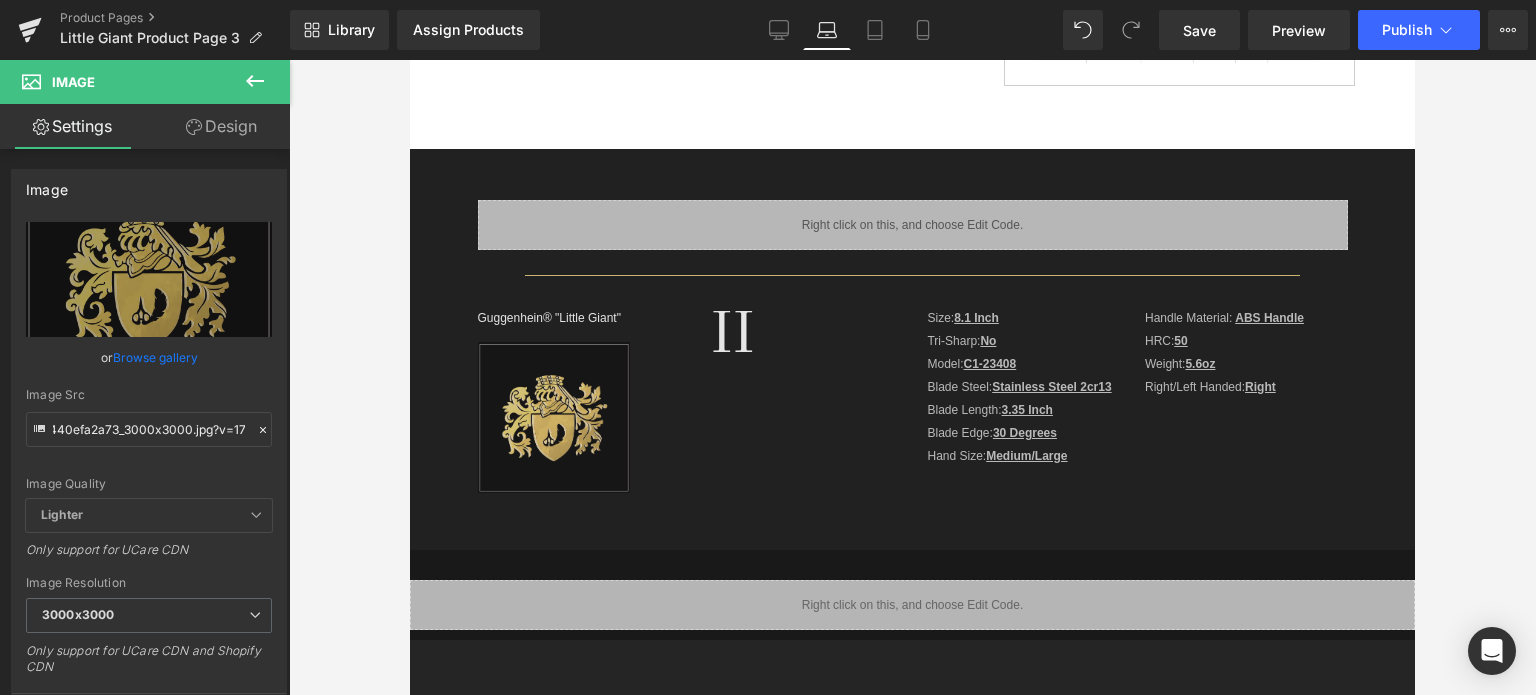scroll, scrollTop: 0, scrollLeft: 0, axis: both 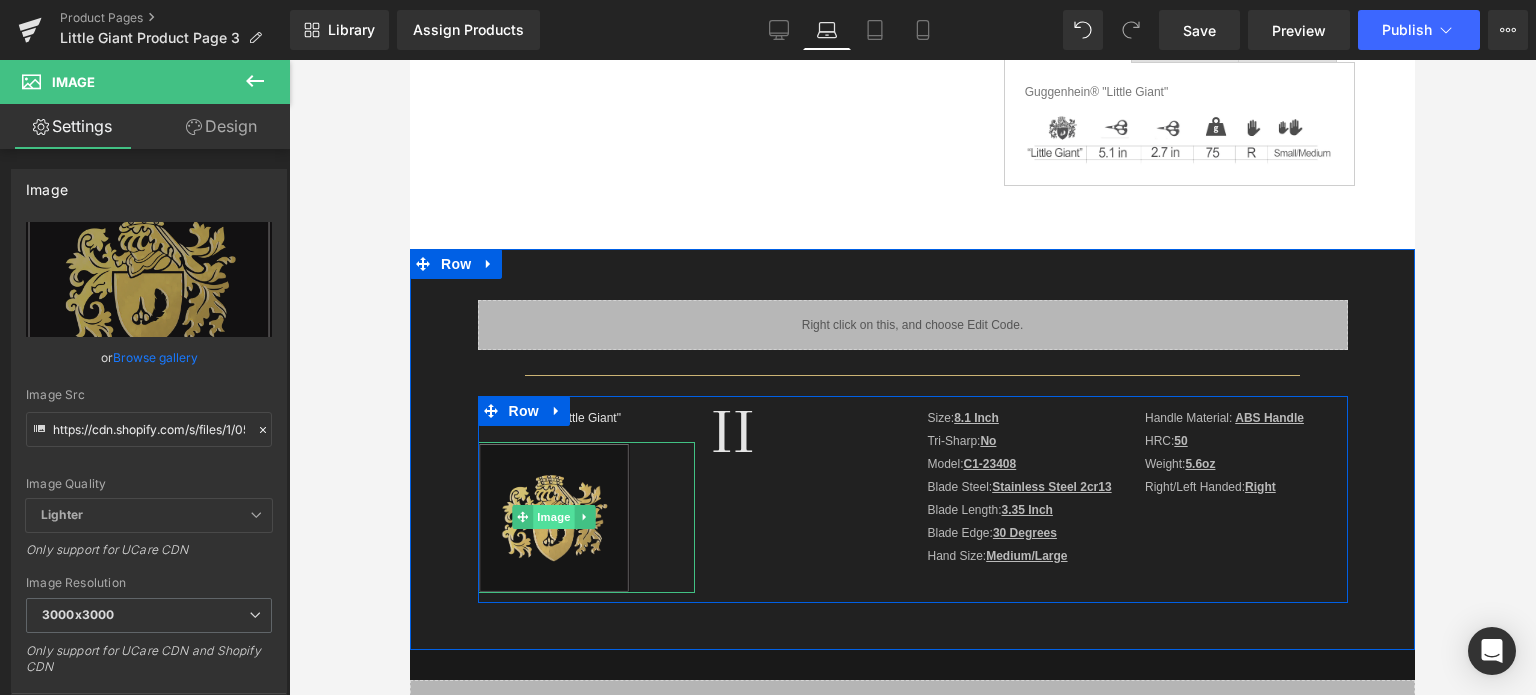 click on "Image" at bounding box center (554, 517) 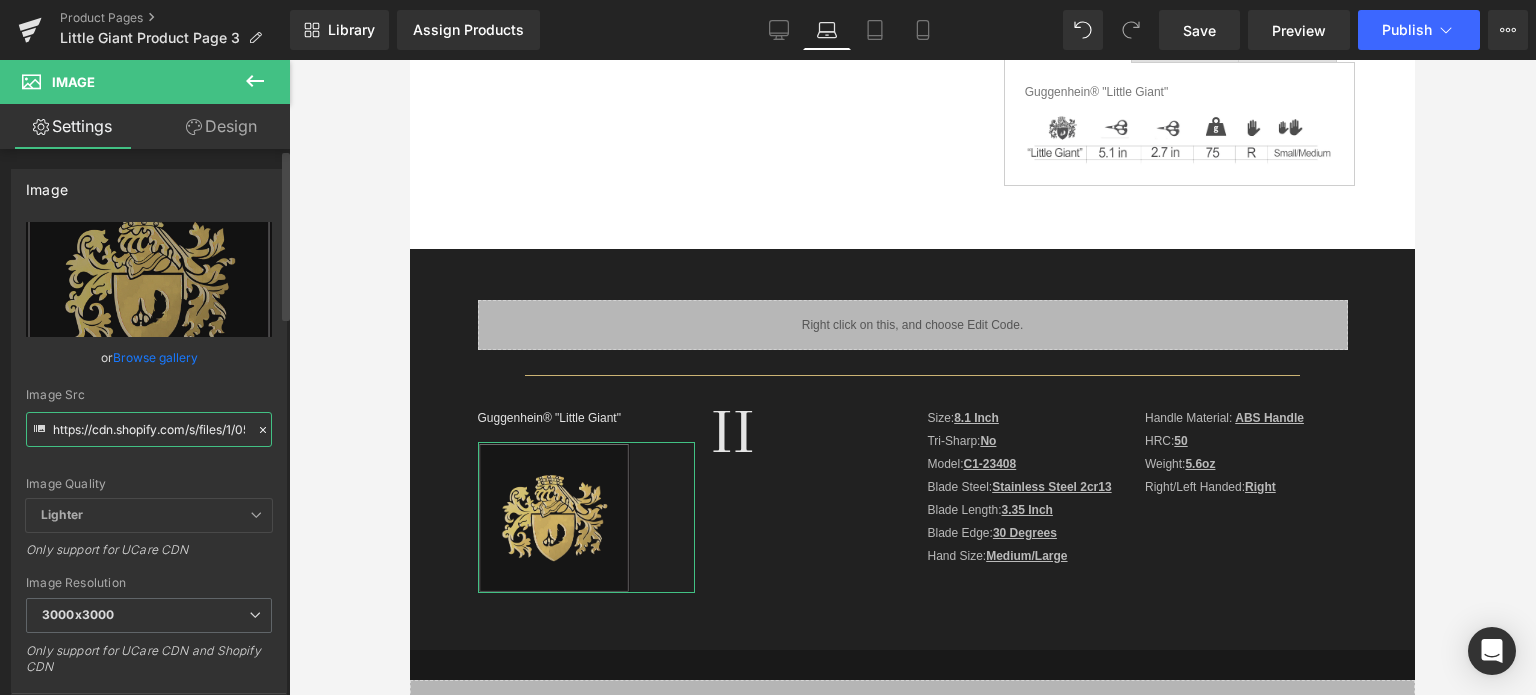 click on "https://cdn.shopify.com/s/files/1/0566/0963/6442/files/1_f174b49c-ca28-4a31-8b07-04c3e2d2714e_3000x3000.jpg?v=1752739758" at bounding box center (149, 429) 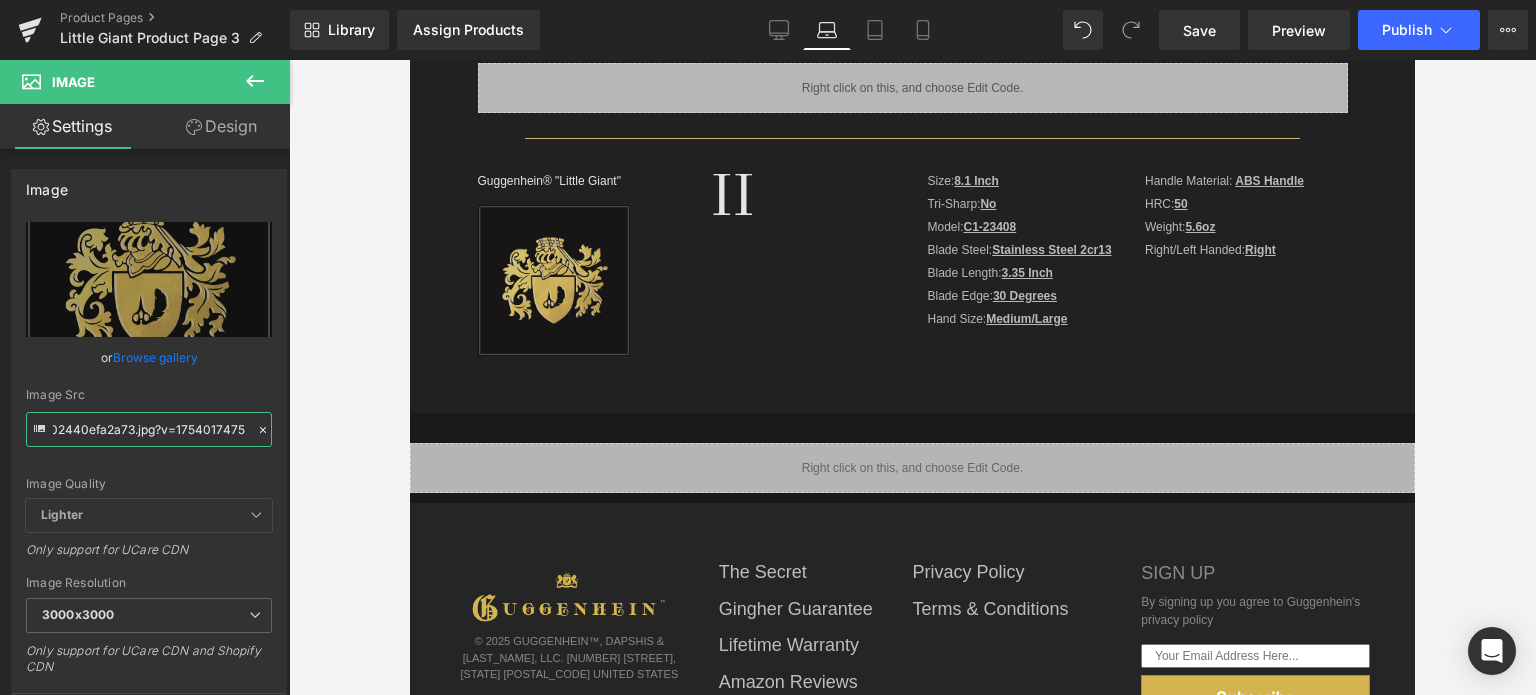 scroll, scrollTop: 900, scrollLeft: 0, axis: vertical 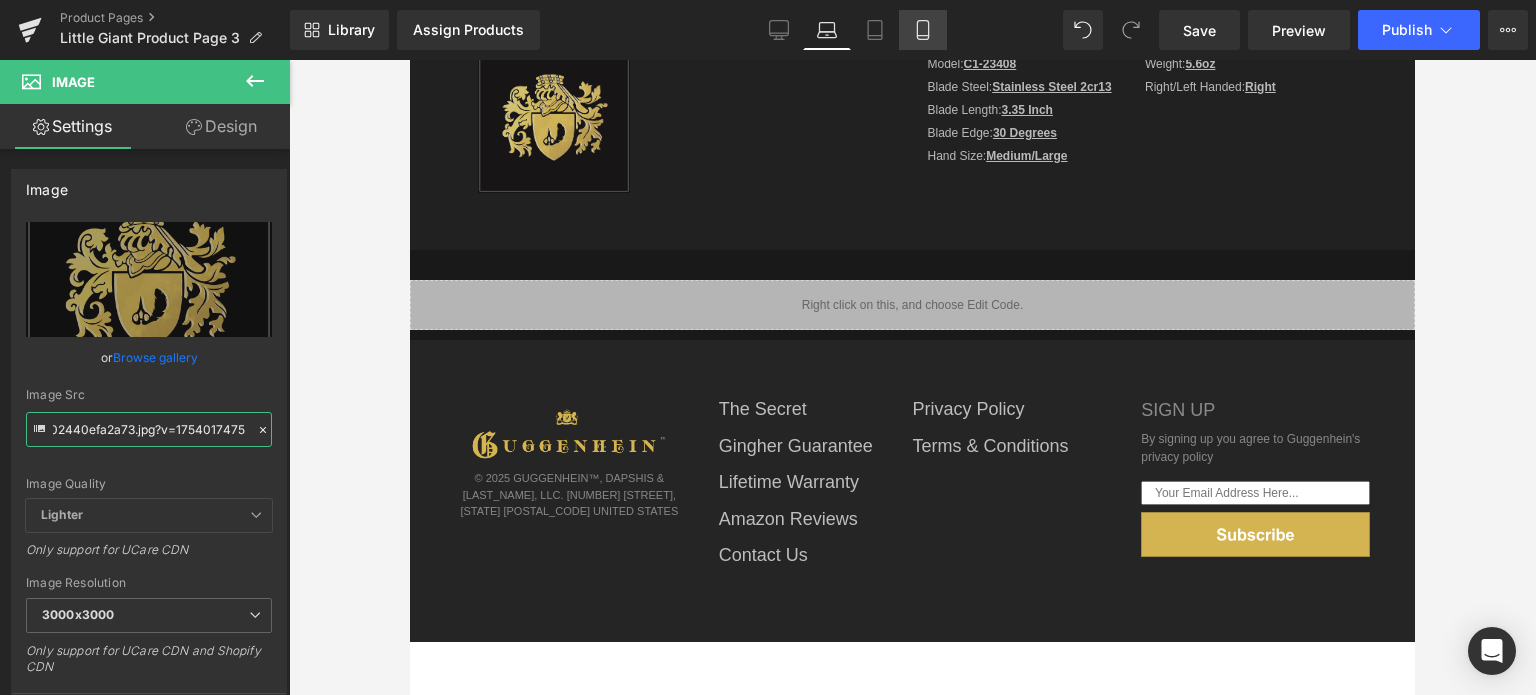 type on "https://cdn.shopify.com/s/files/1/0566/0963/6442/files/2_ca8f575f-4f74-48cc-8fb9-02440efa2a73_3000x3000.jpg?v=1754017475" 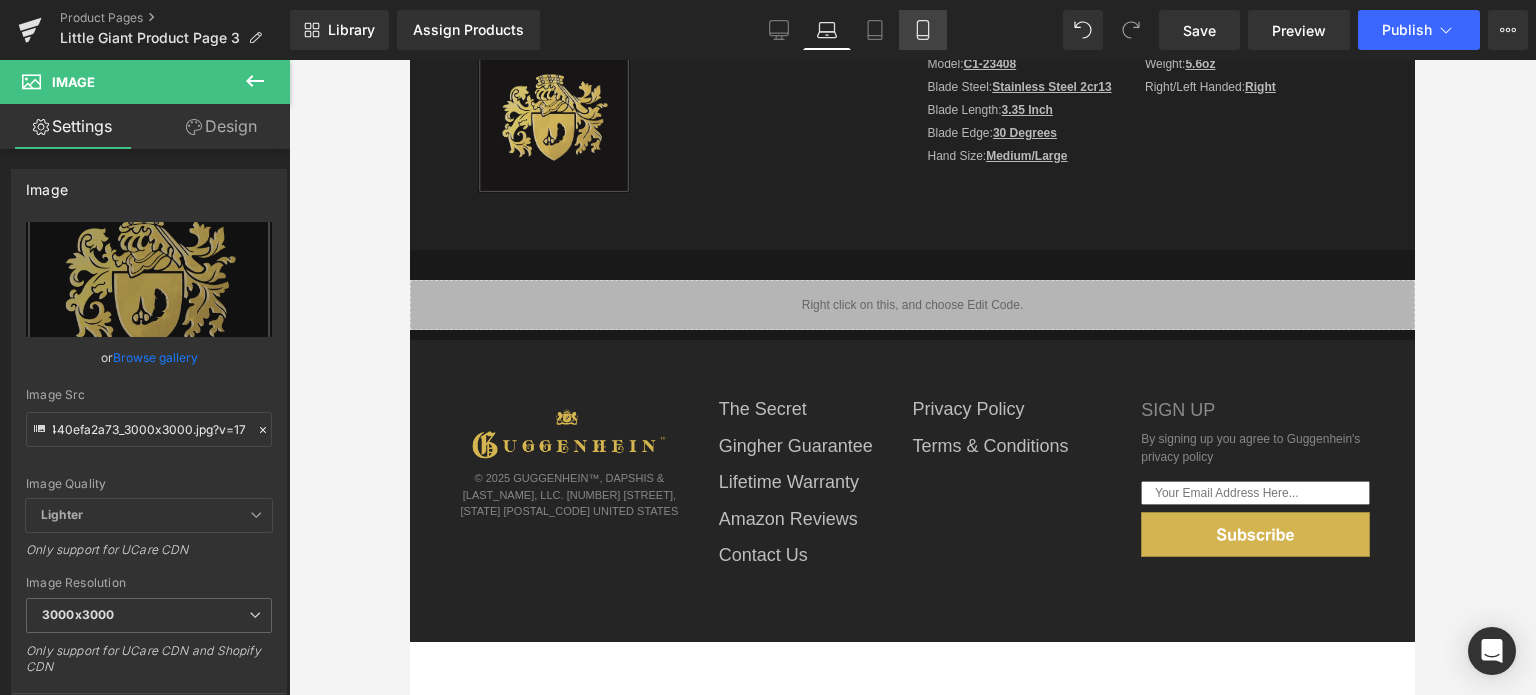 click 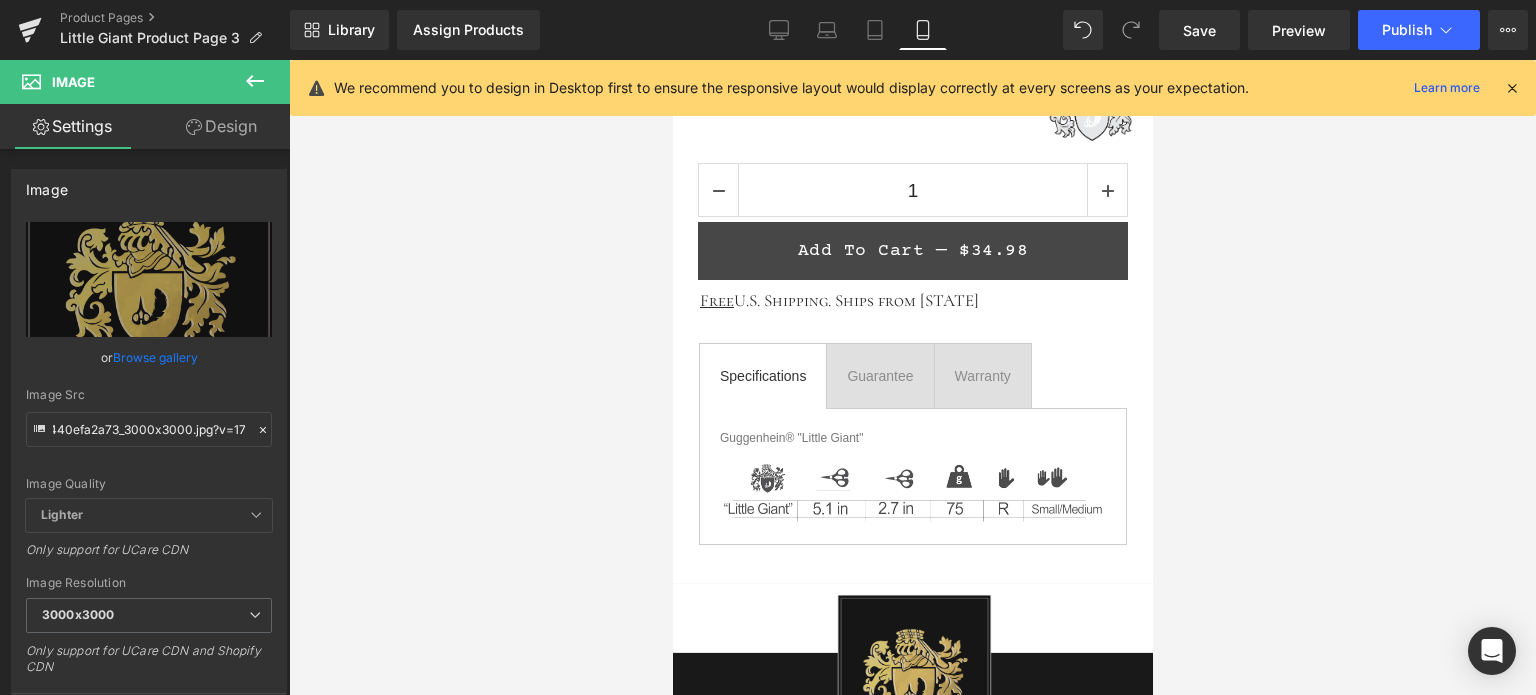 scroll, scrollTop: 0, scrollLeft: 0, axis: both 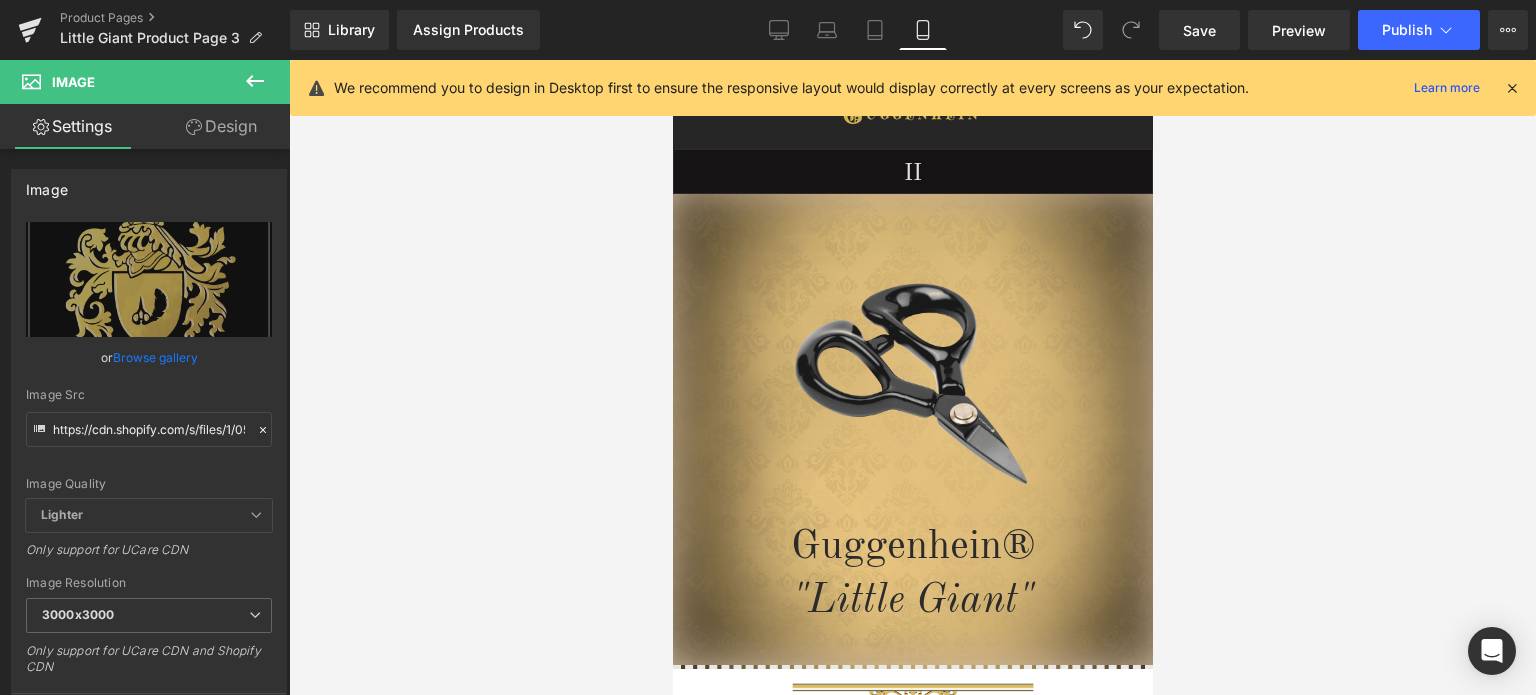click at bounding box center [1512, 88] 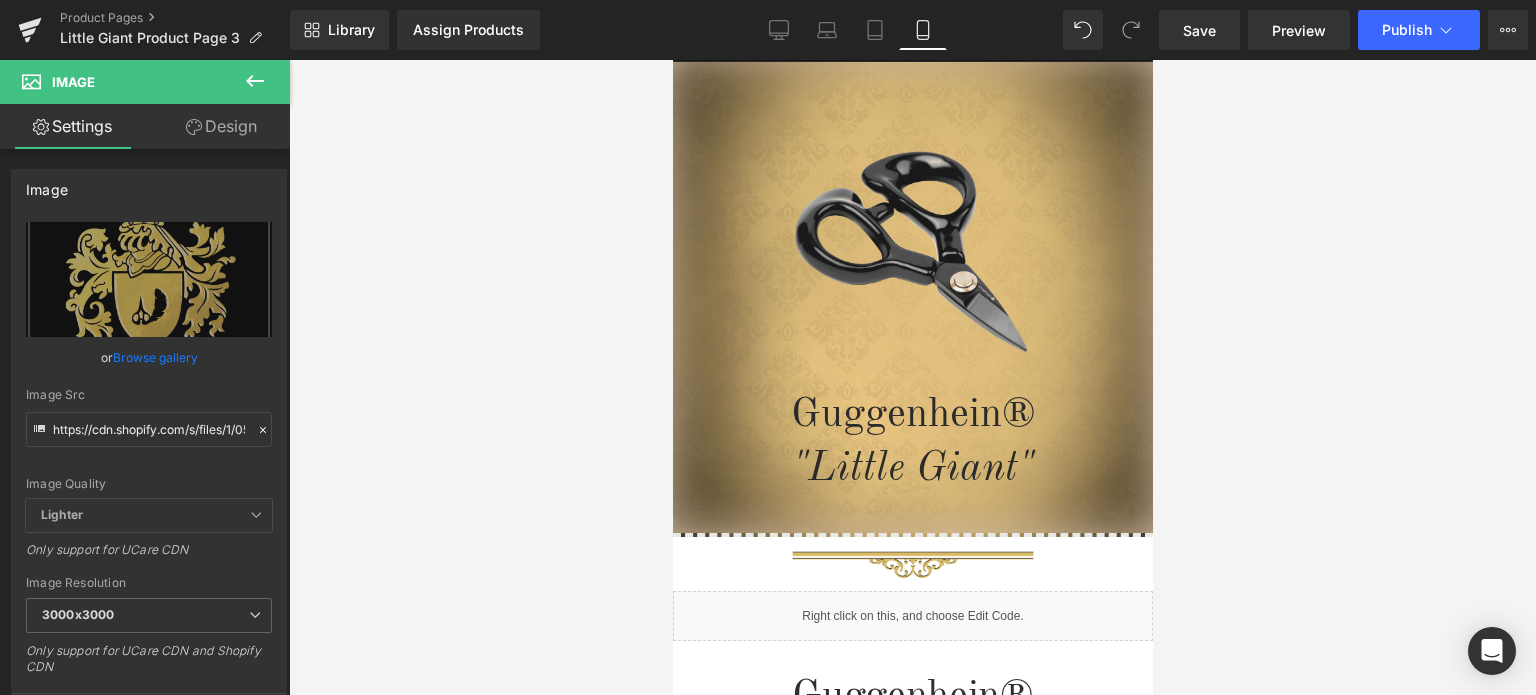 scroll, scrollTop: 100, scrollLeft: 0, axis: vertical 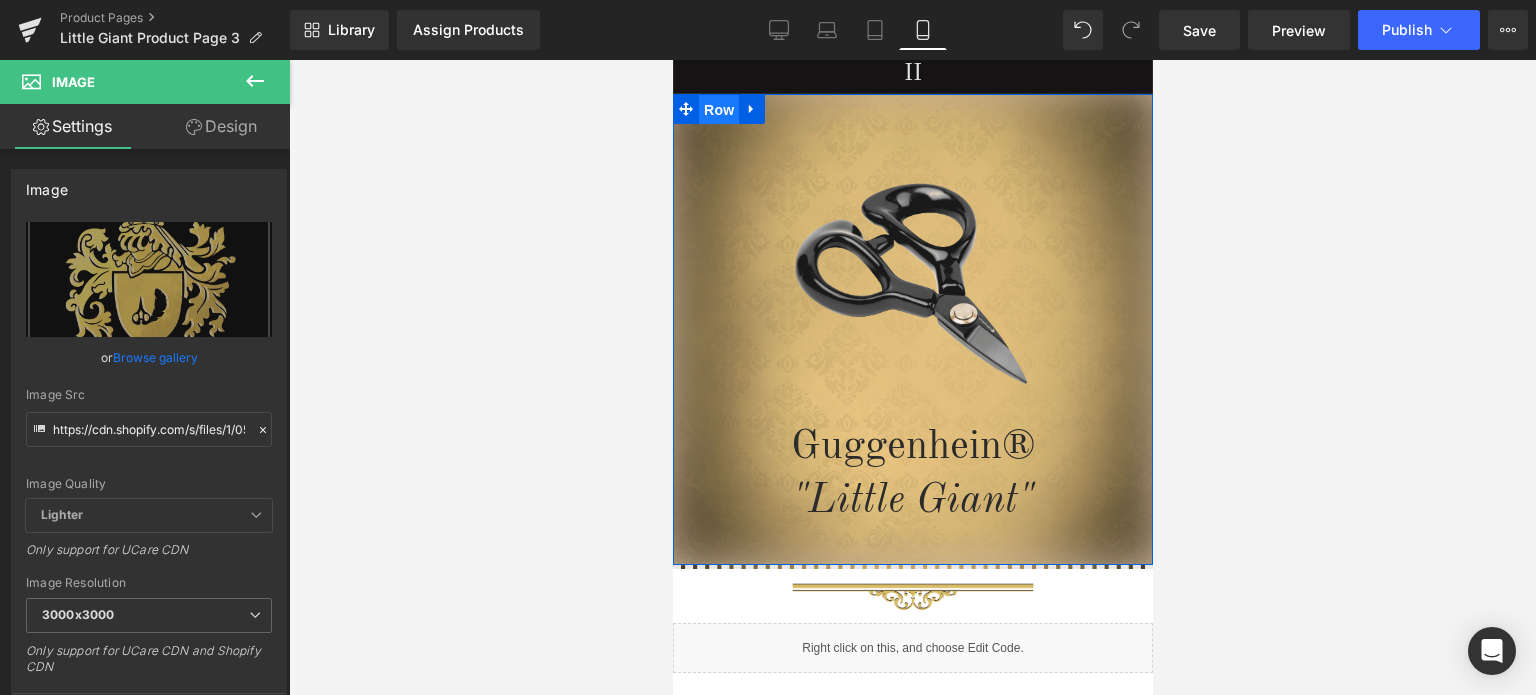 click on "Row" at bounding box center [718, 110] 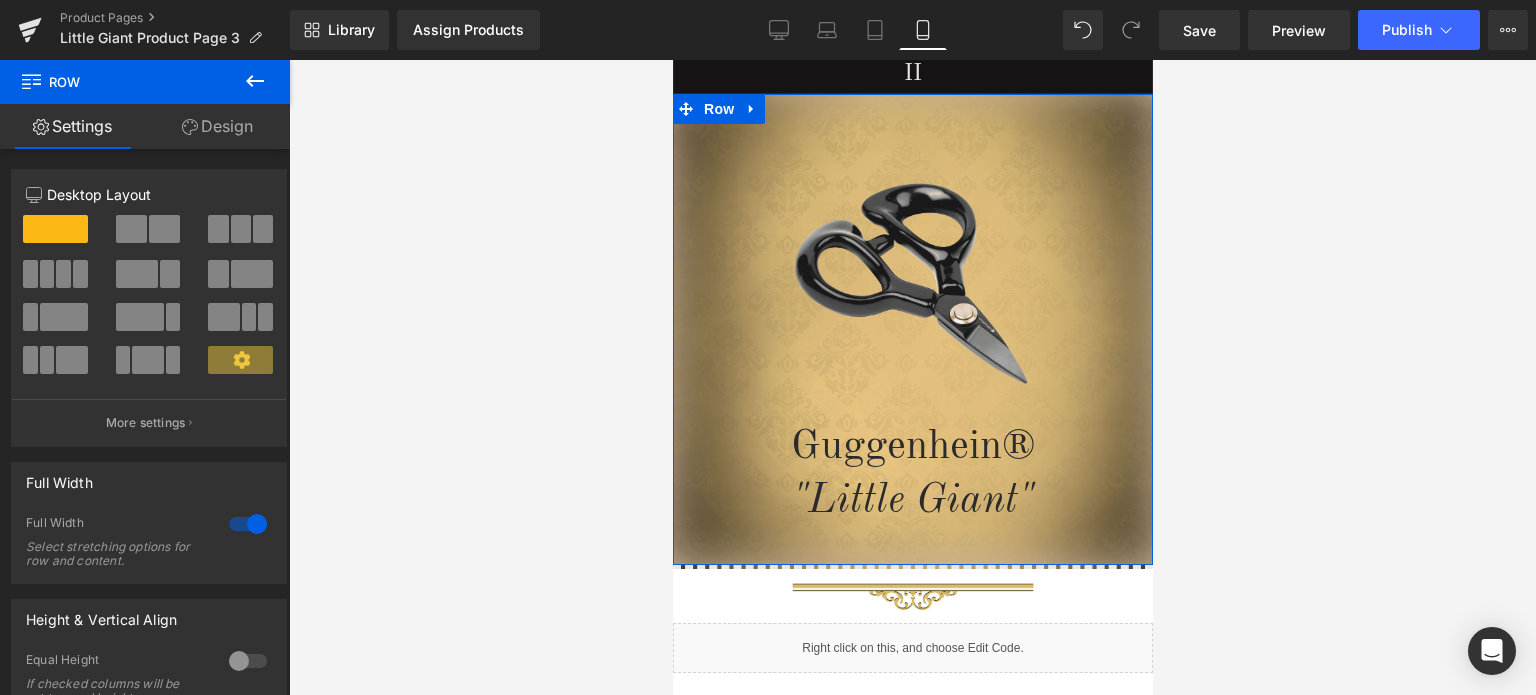 click on "Design" at bounding box center [217, 126] 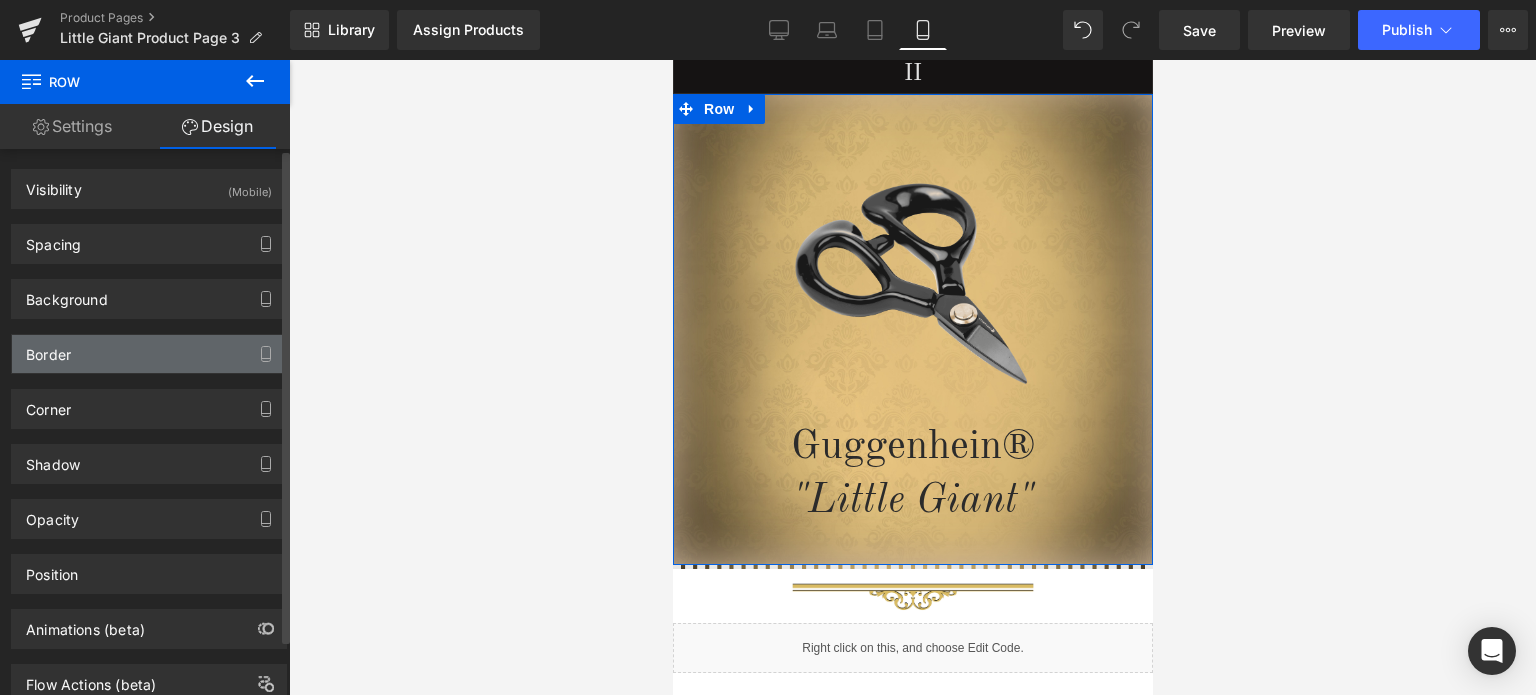 click on "Border" at bounding box center [149, 354] 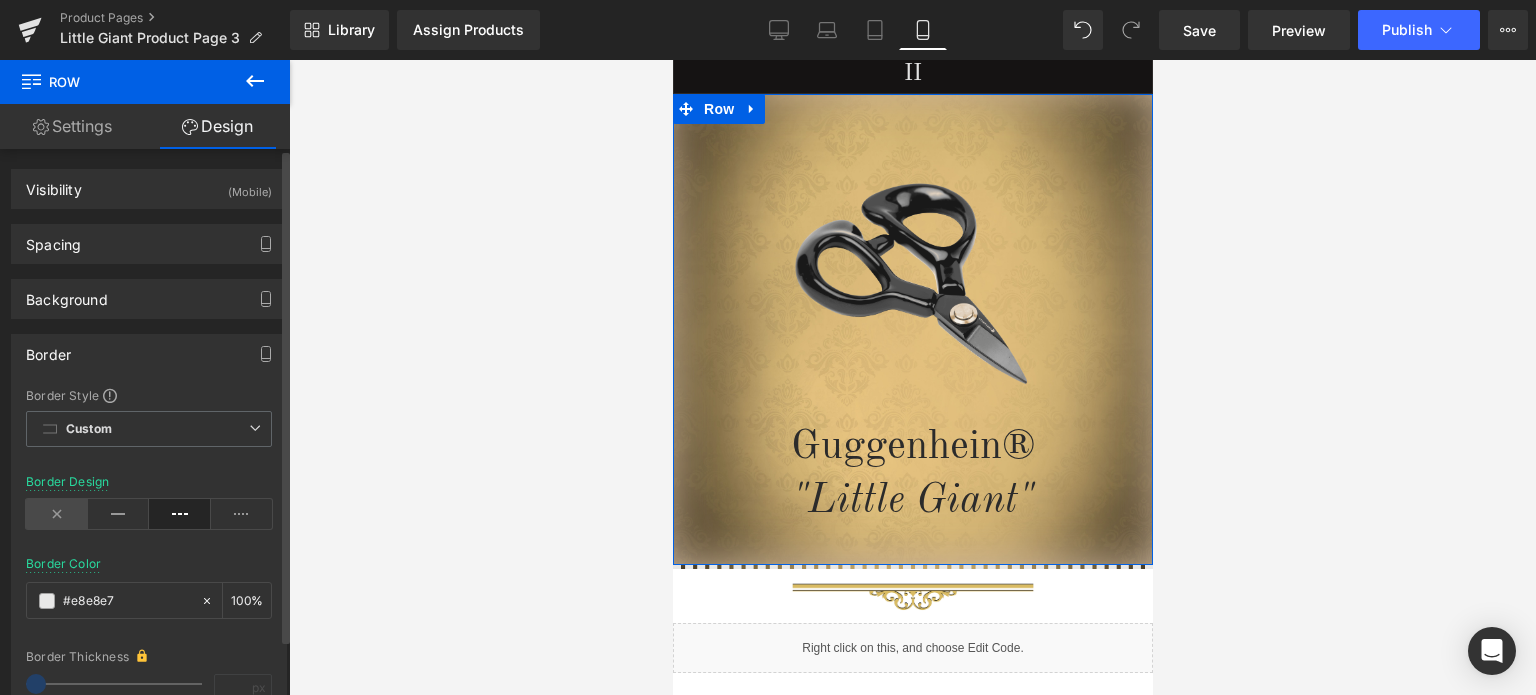 click at bounding box center (57, 514) 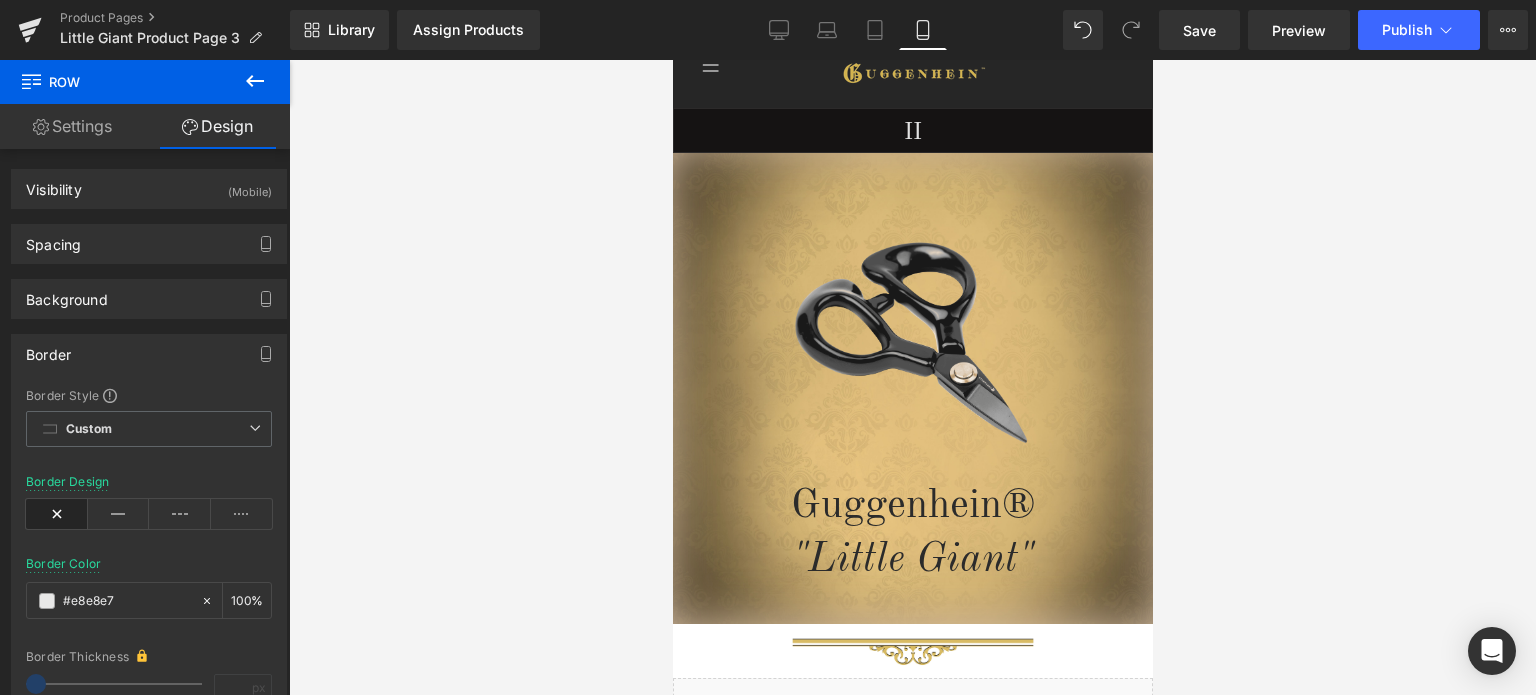 scroll, scrollTop: 25, scrollLeft: 0, axis: vertical 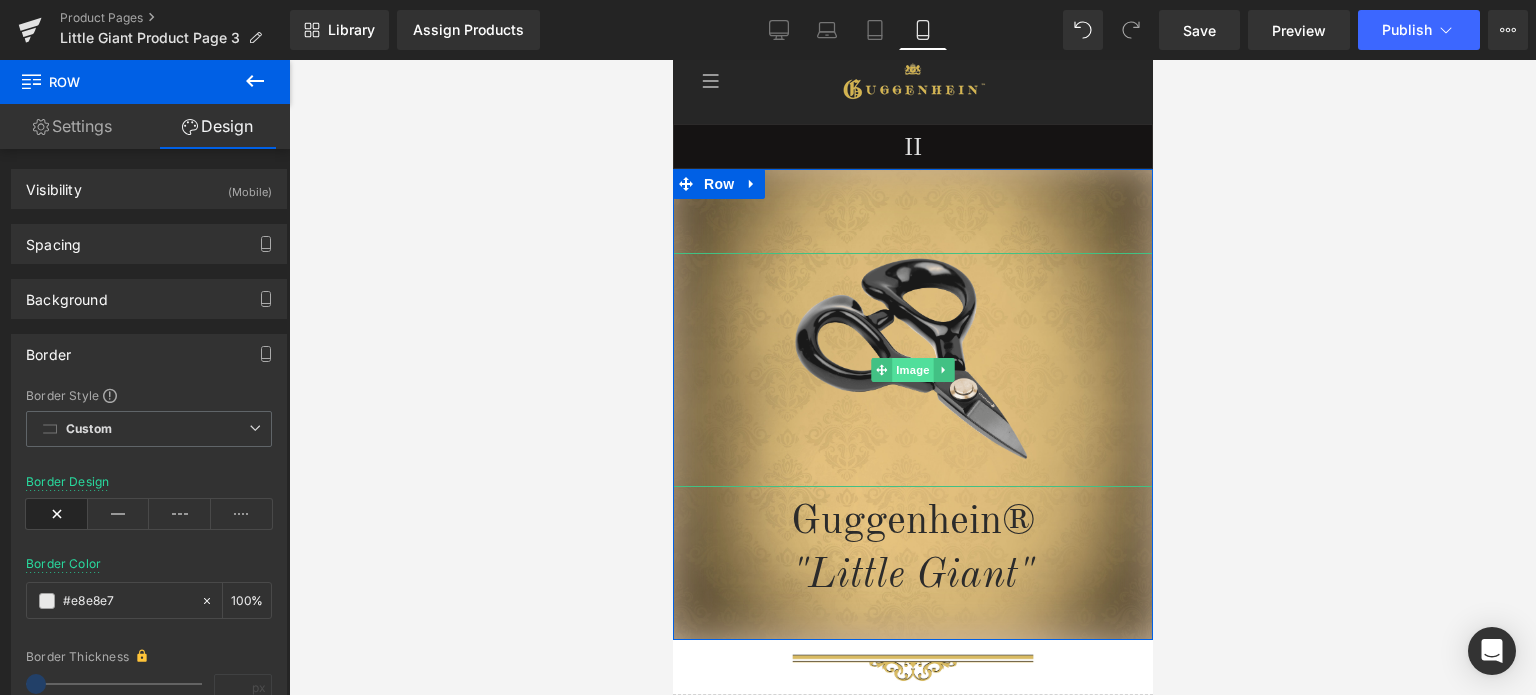 click on "Image" at bounding box center (912, 370) 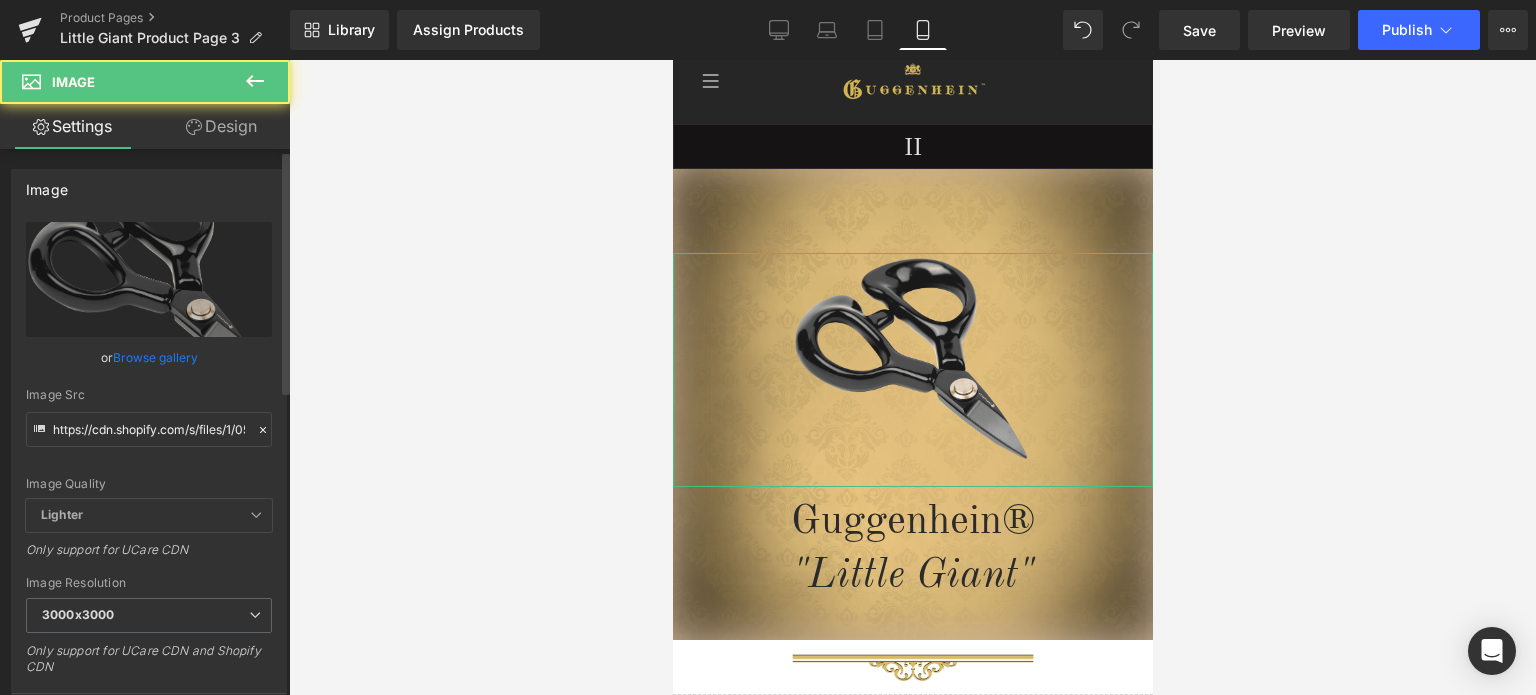 scroll, scrollTop: 400, scrollLeft: 0, axis: vertical 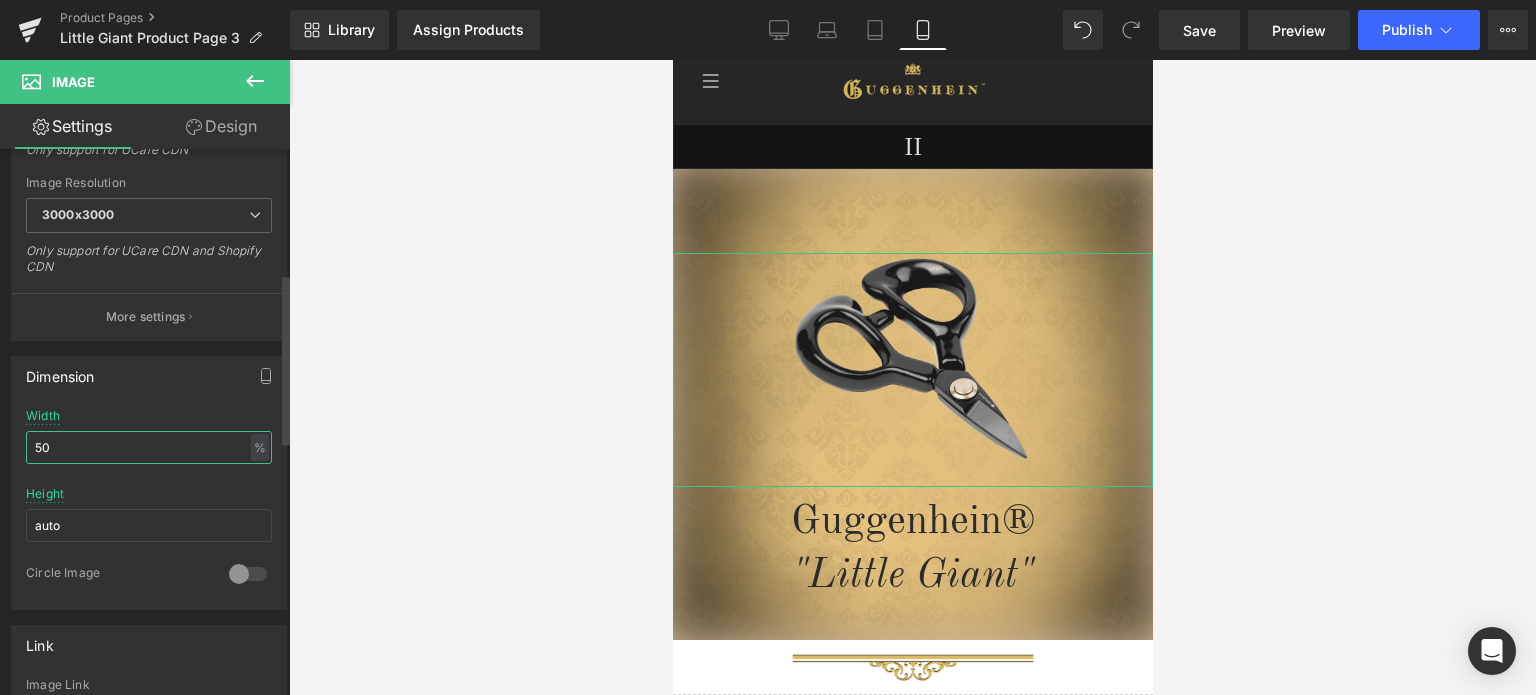 drag, startPoint x: 40, startPoint y: 443, endPoint x: 28, endPoint y: 444, distance: 12.0415945 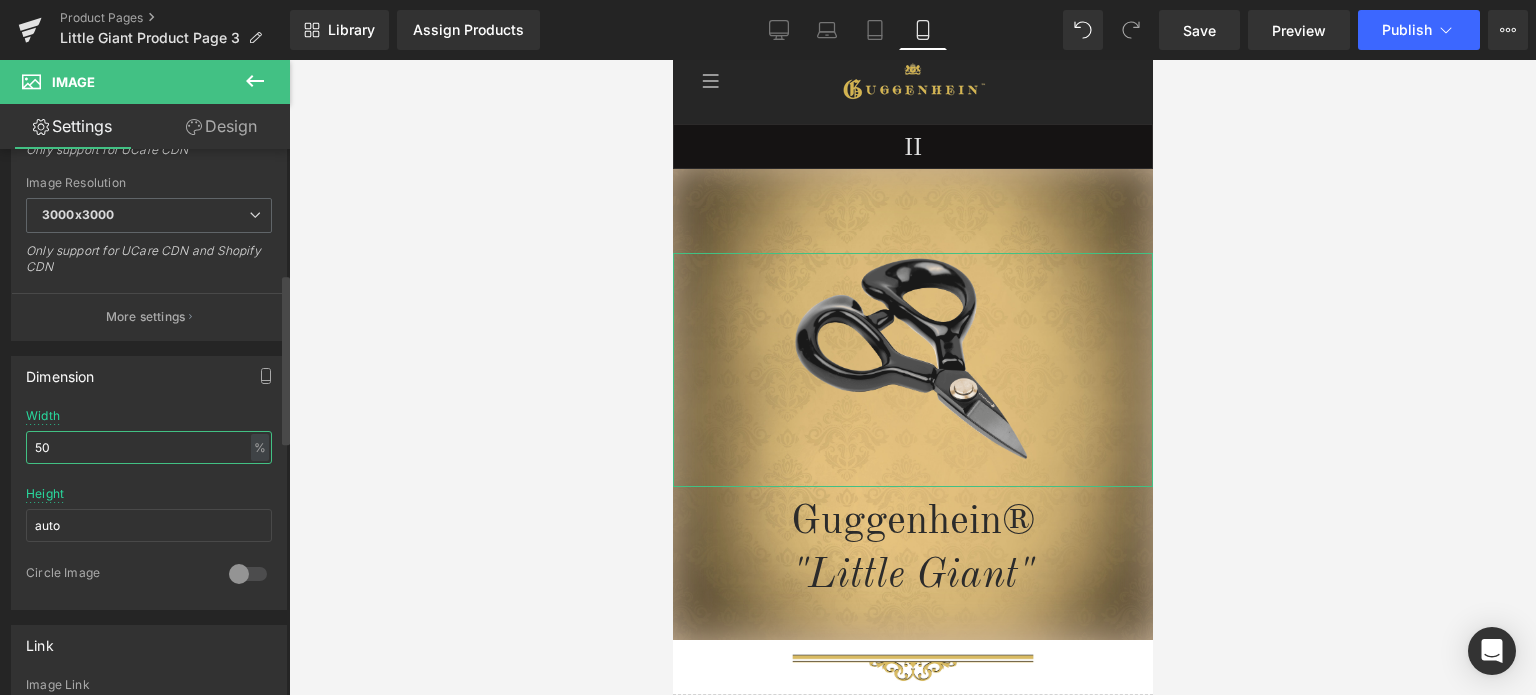 click on "50" at bounding box center [149, 447] 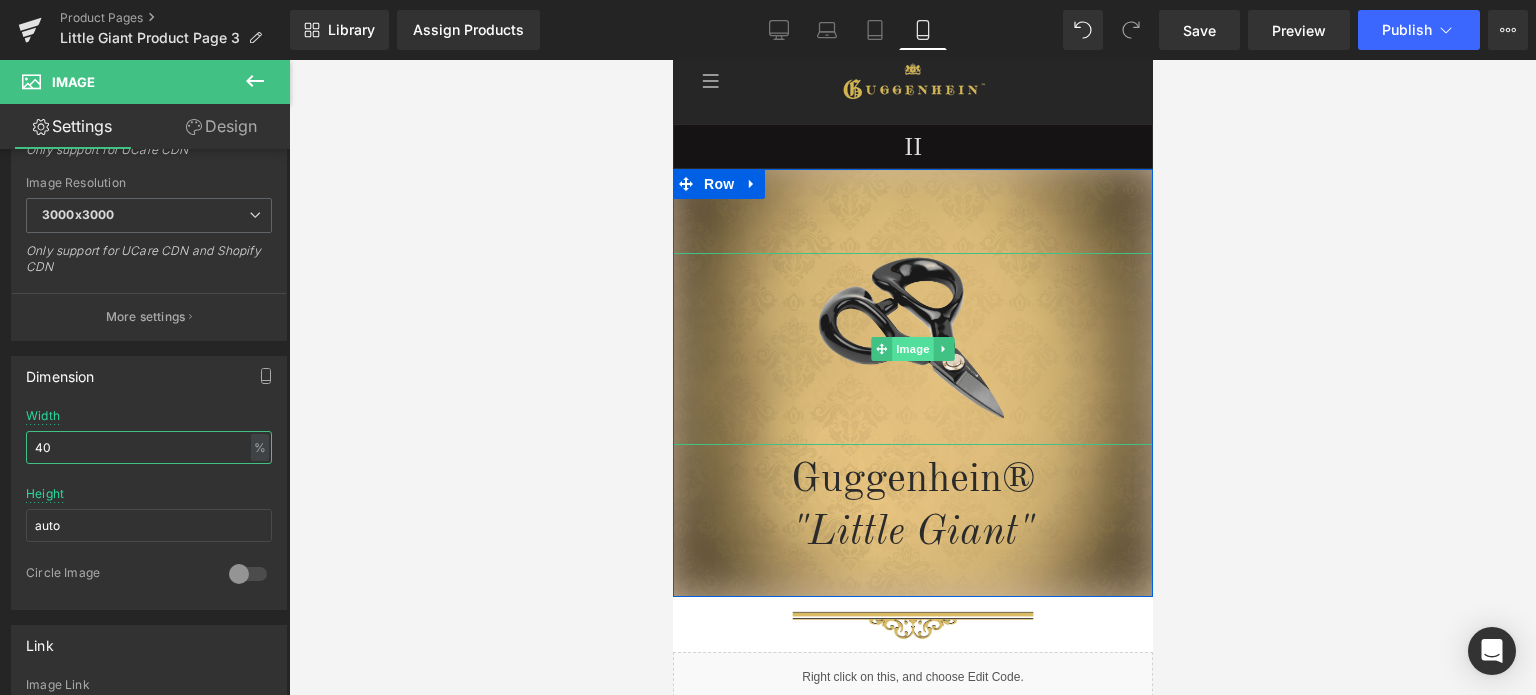 click on "Image" at bounding box center [912, 349] 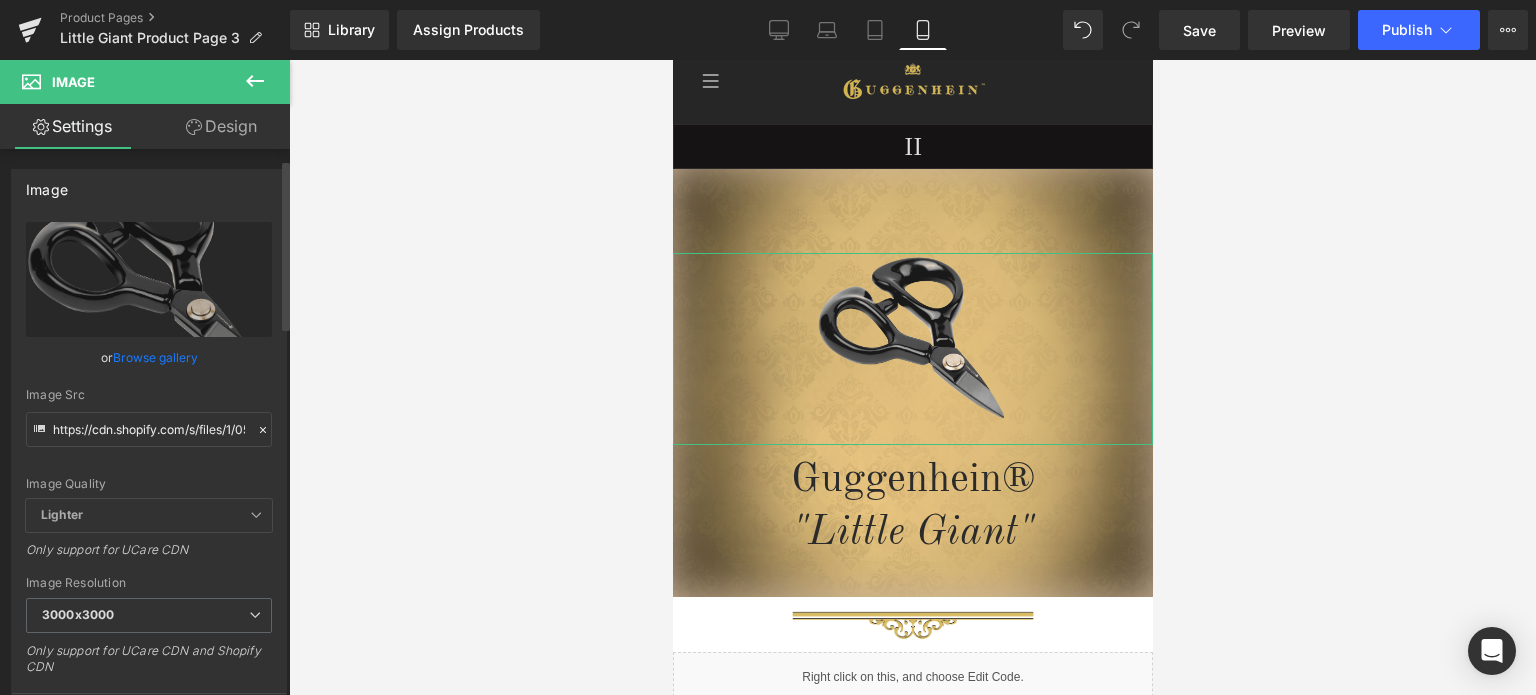 scroll, scrollTop: 300, scrollLeft: 0, axis: vertical 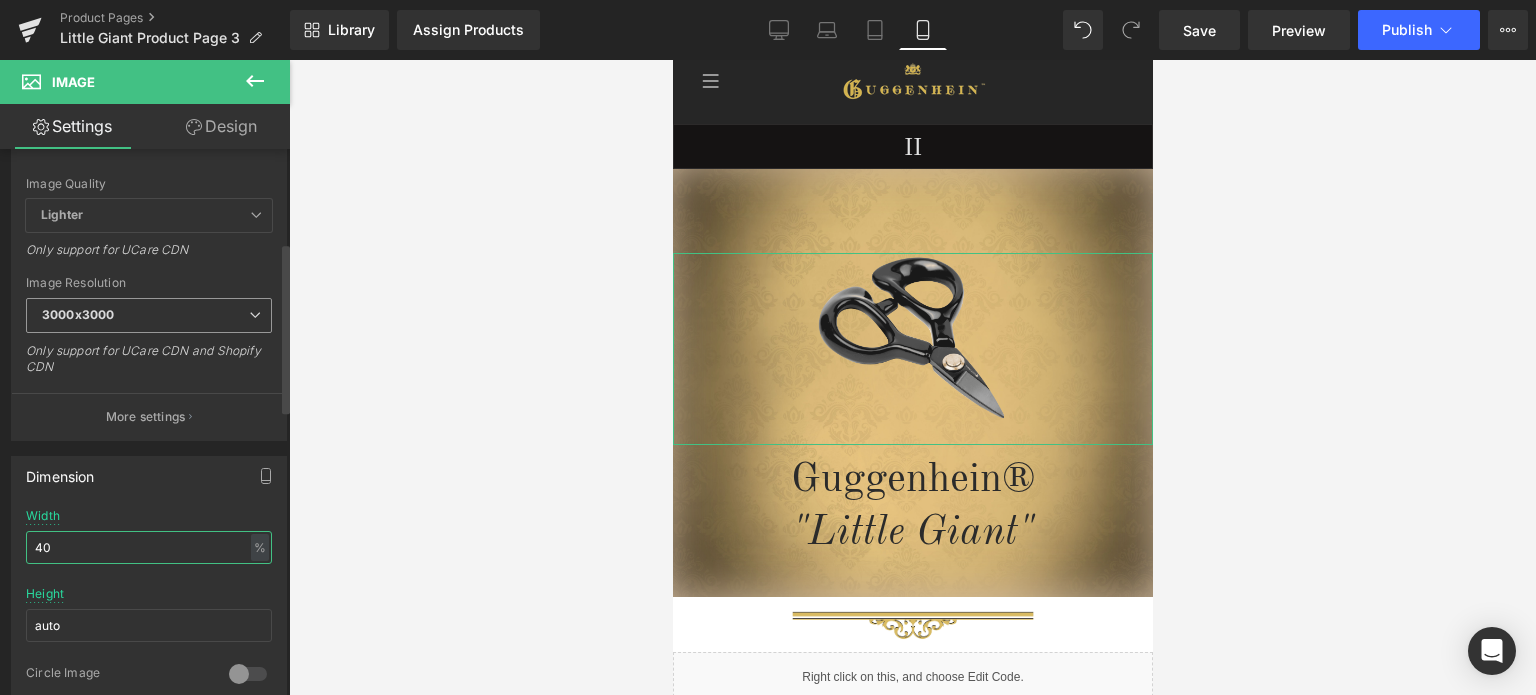 type on "40" 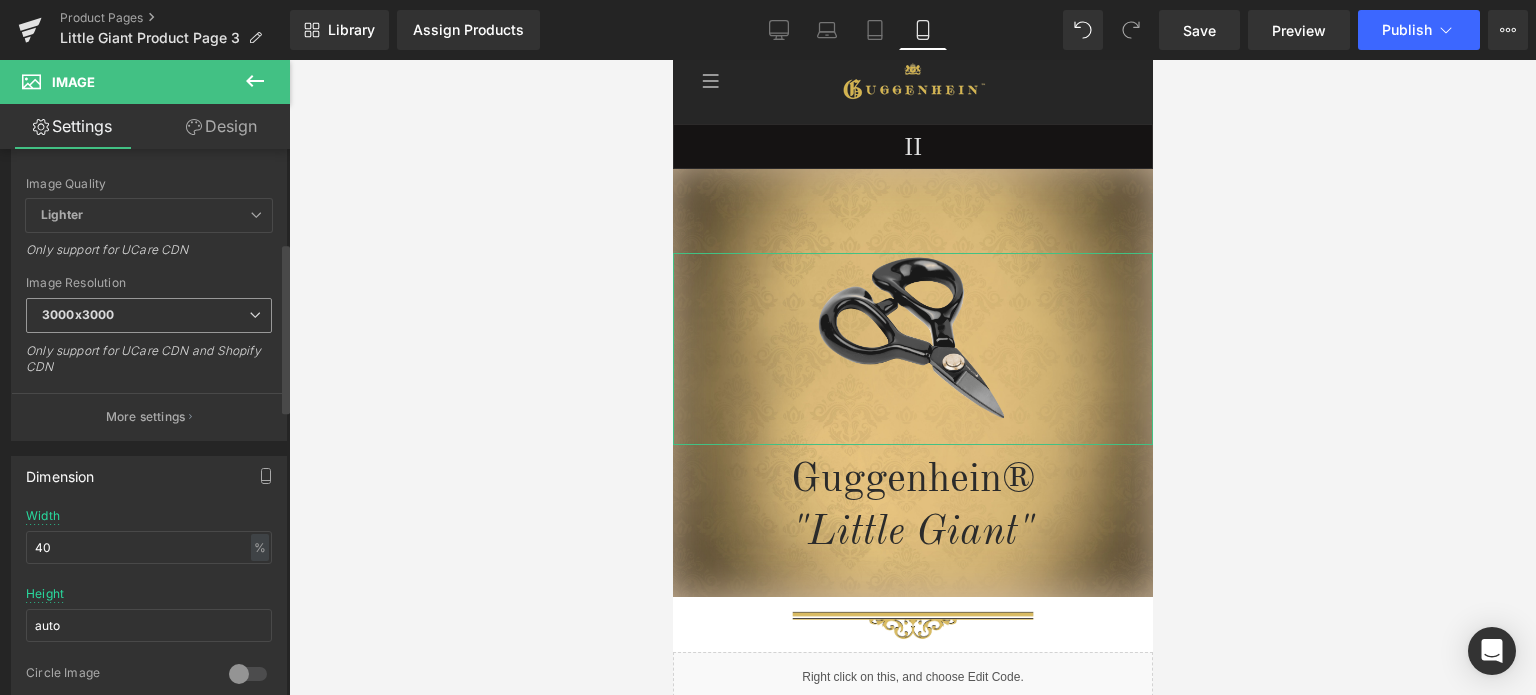 click on "3000x3000" at bounding box center [149, 315] 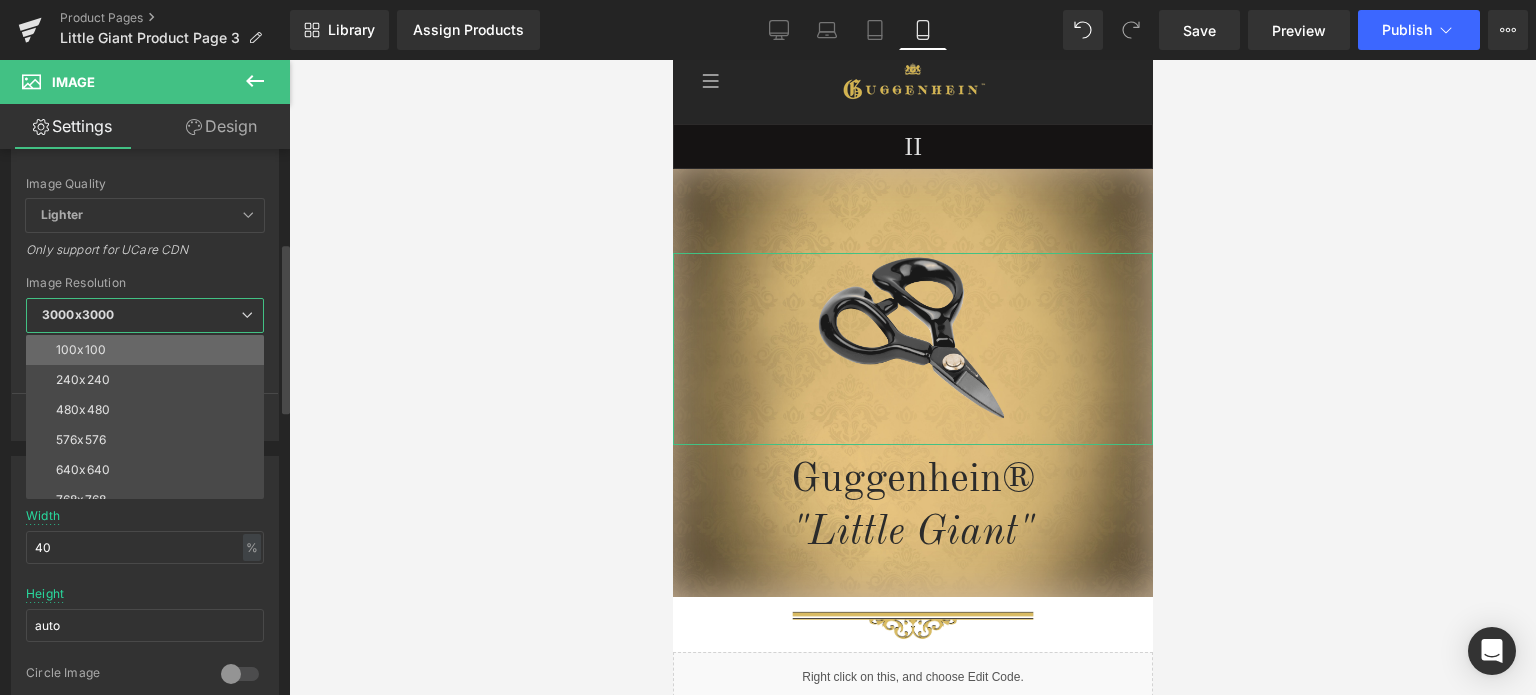 click on "100x100" at bounding box center (149, 350) 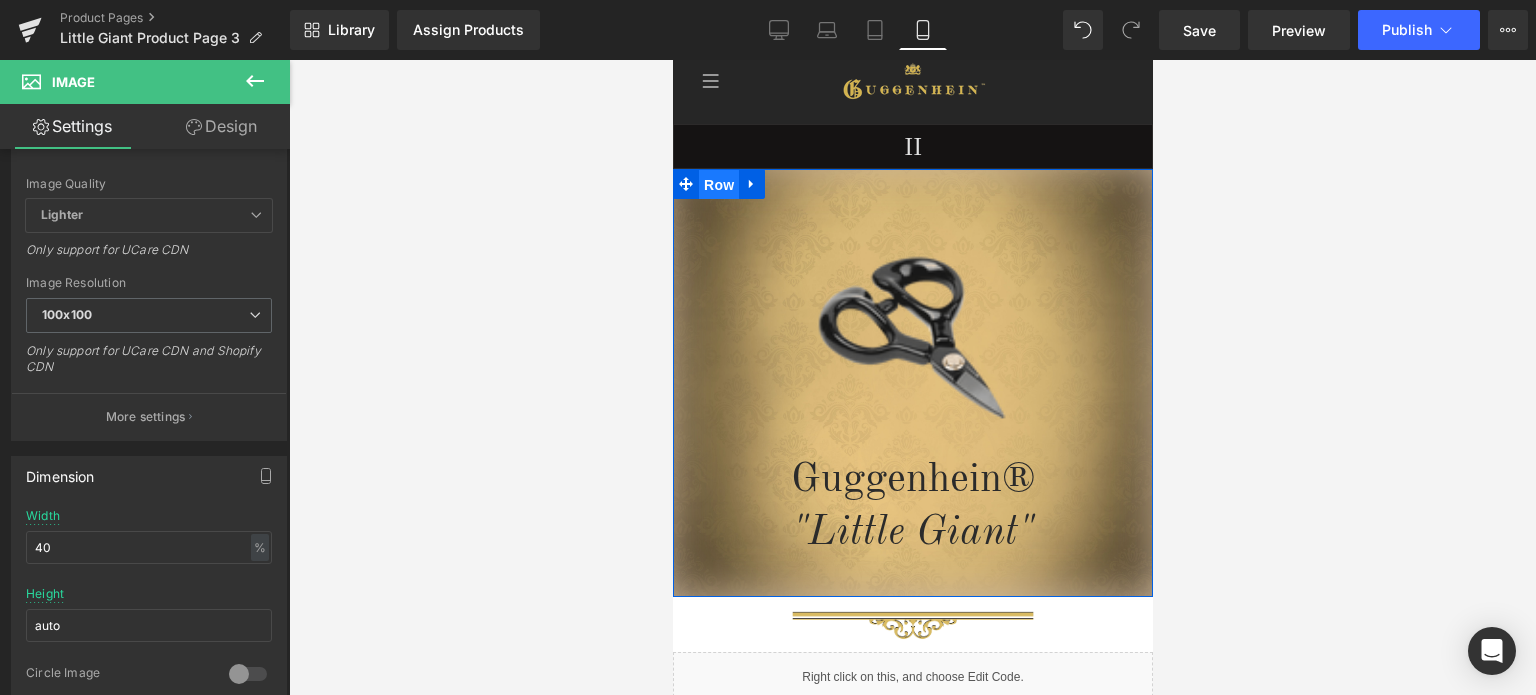 click on "Row" at bounding box center [718, 185] 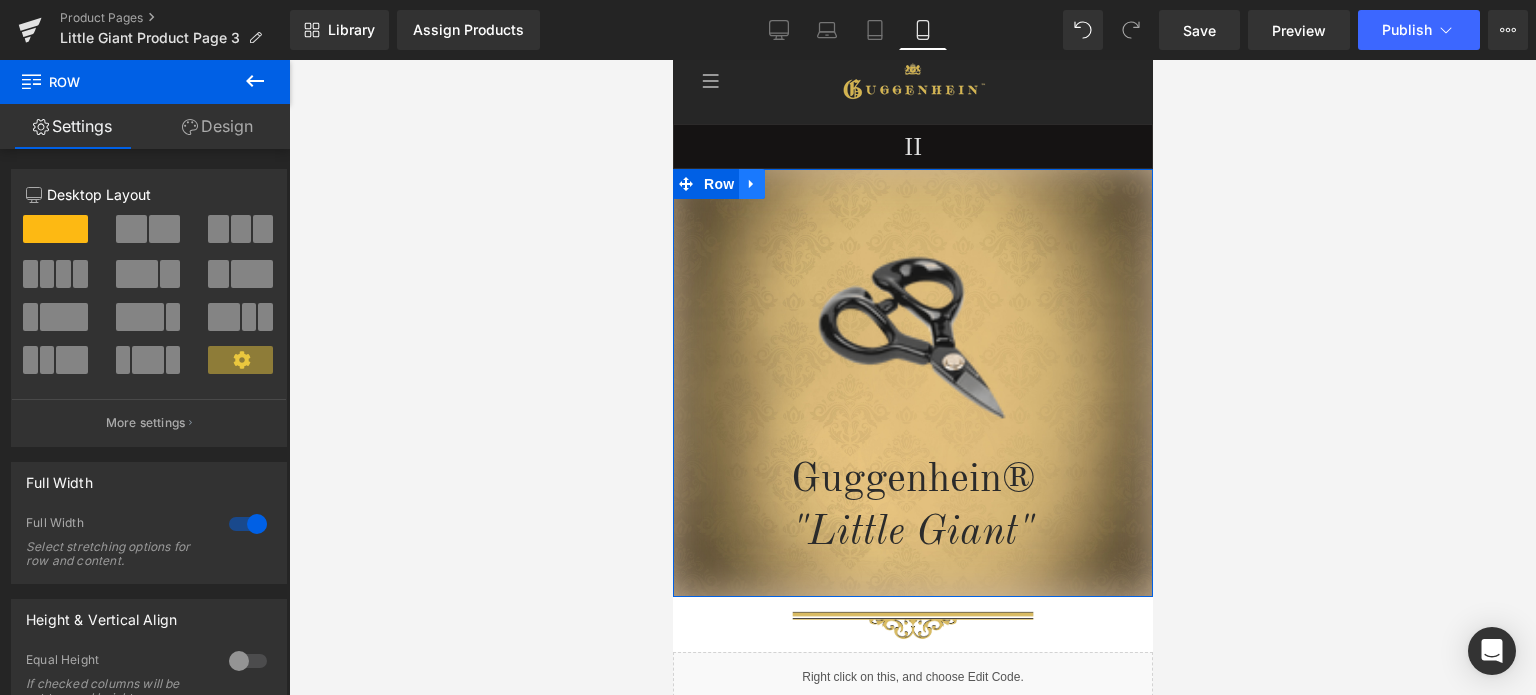 click 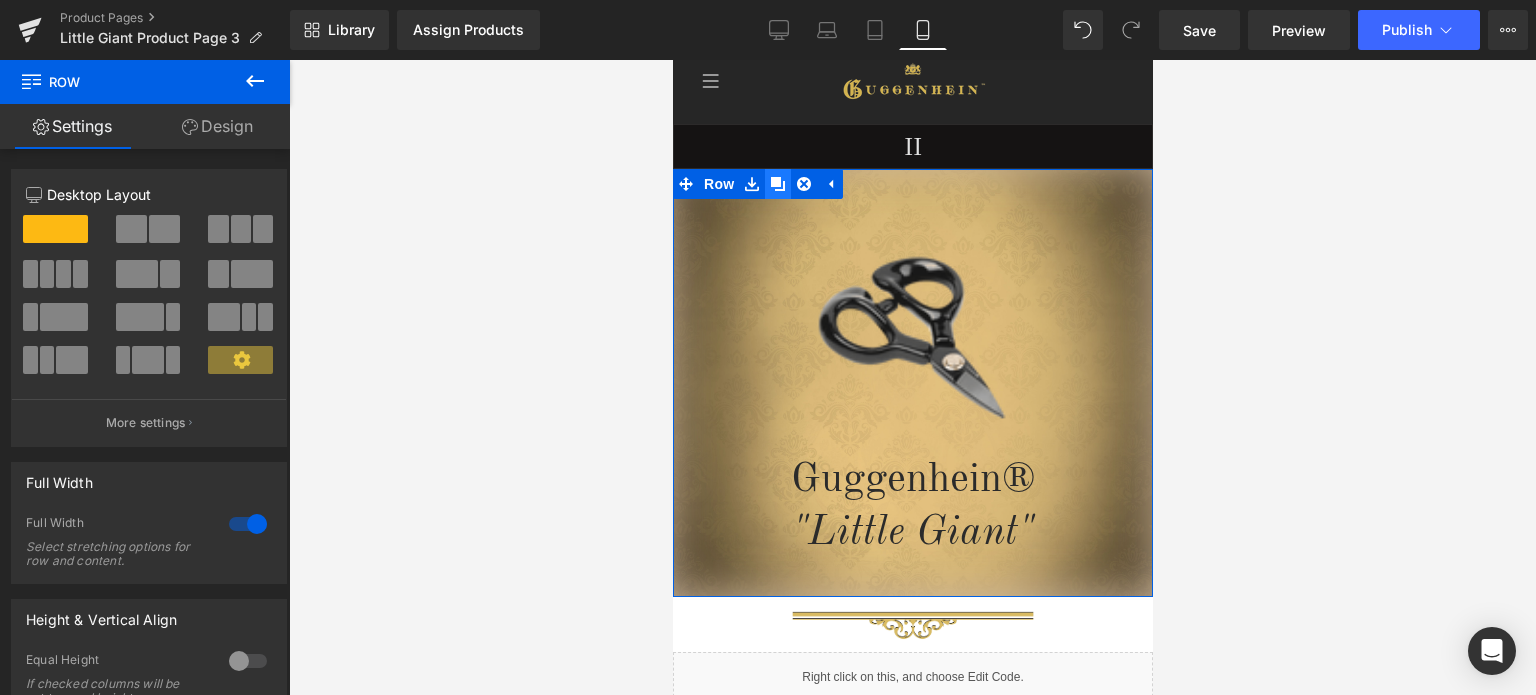 click 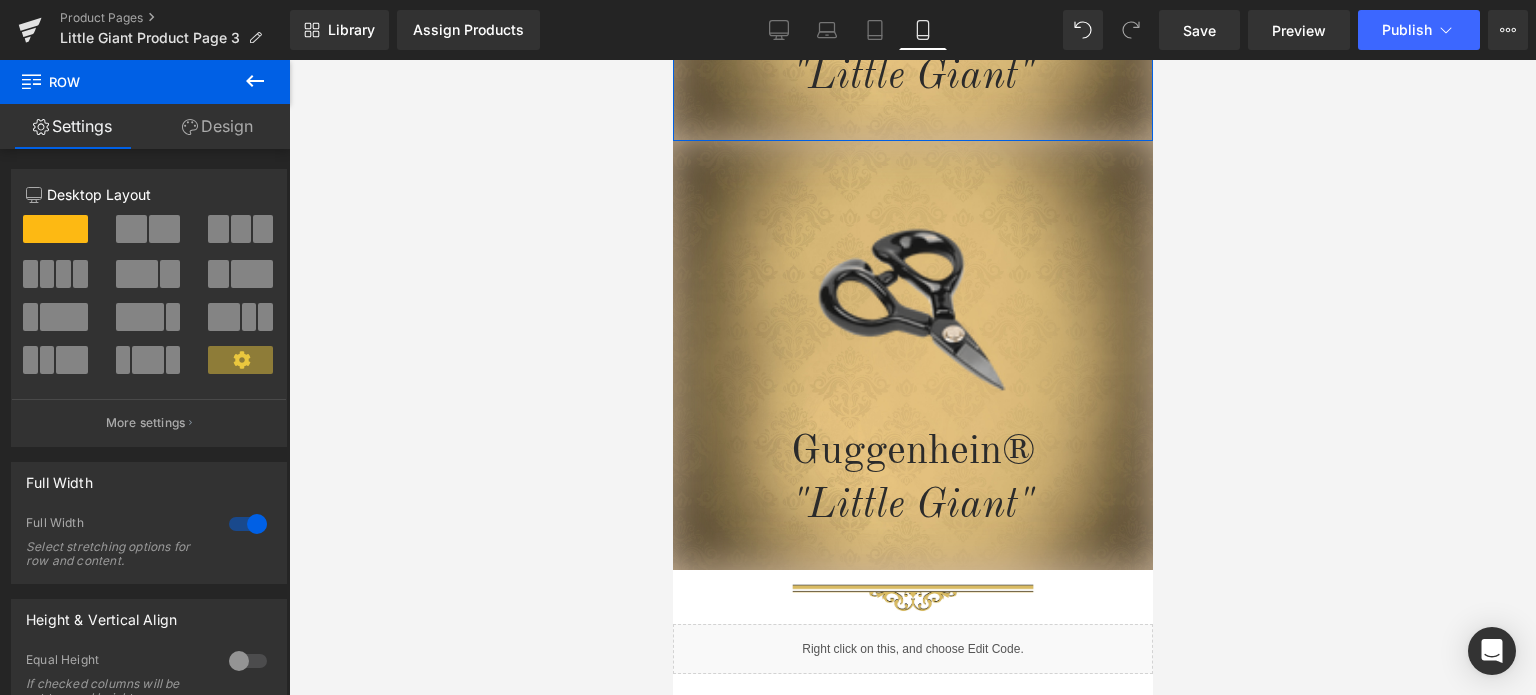 scroll, scrollTop: 482, scrollLeft: 0, axis: vertical 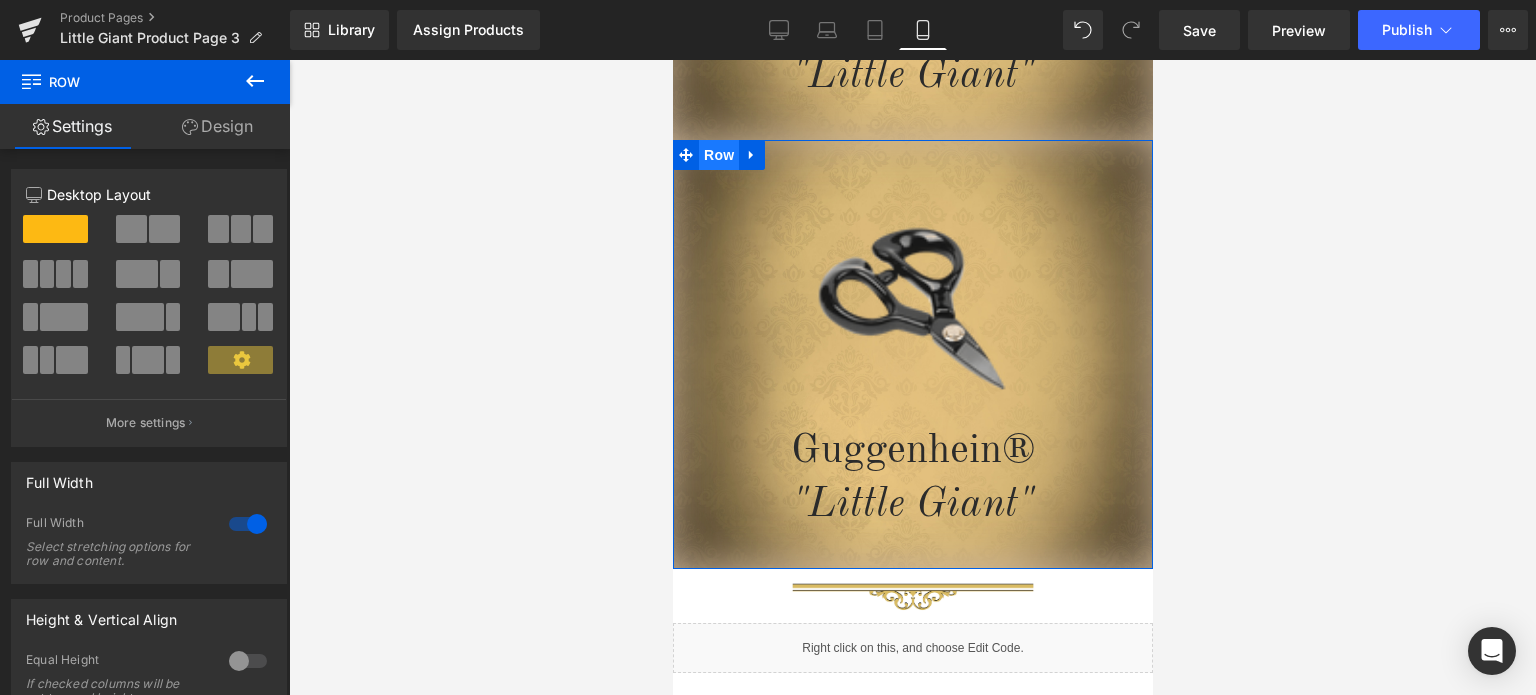 click on "Row" at bounding box center [718, 155] 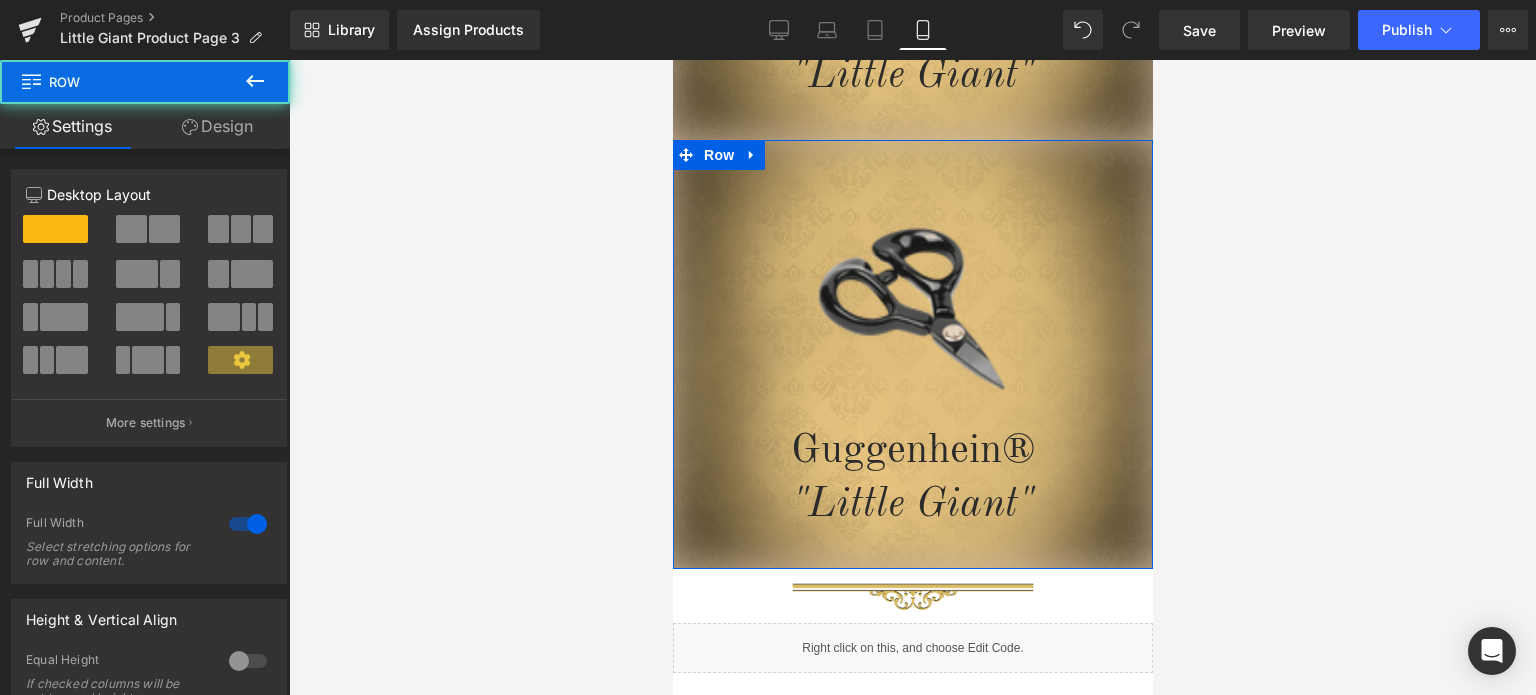click on "Design" at bounding box center (217, 126) 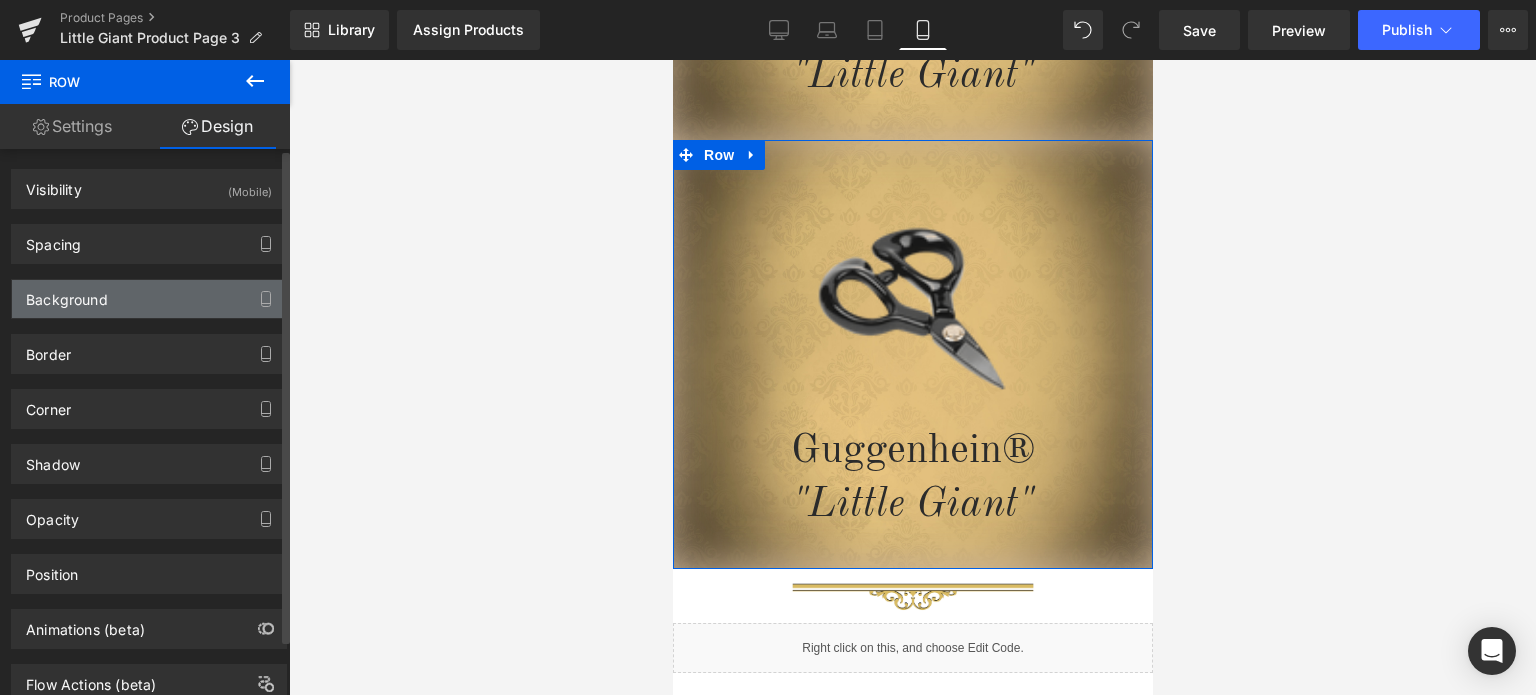 click on "Background" at bounding box center [149, 299] 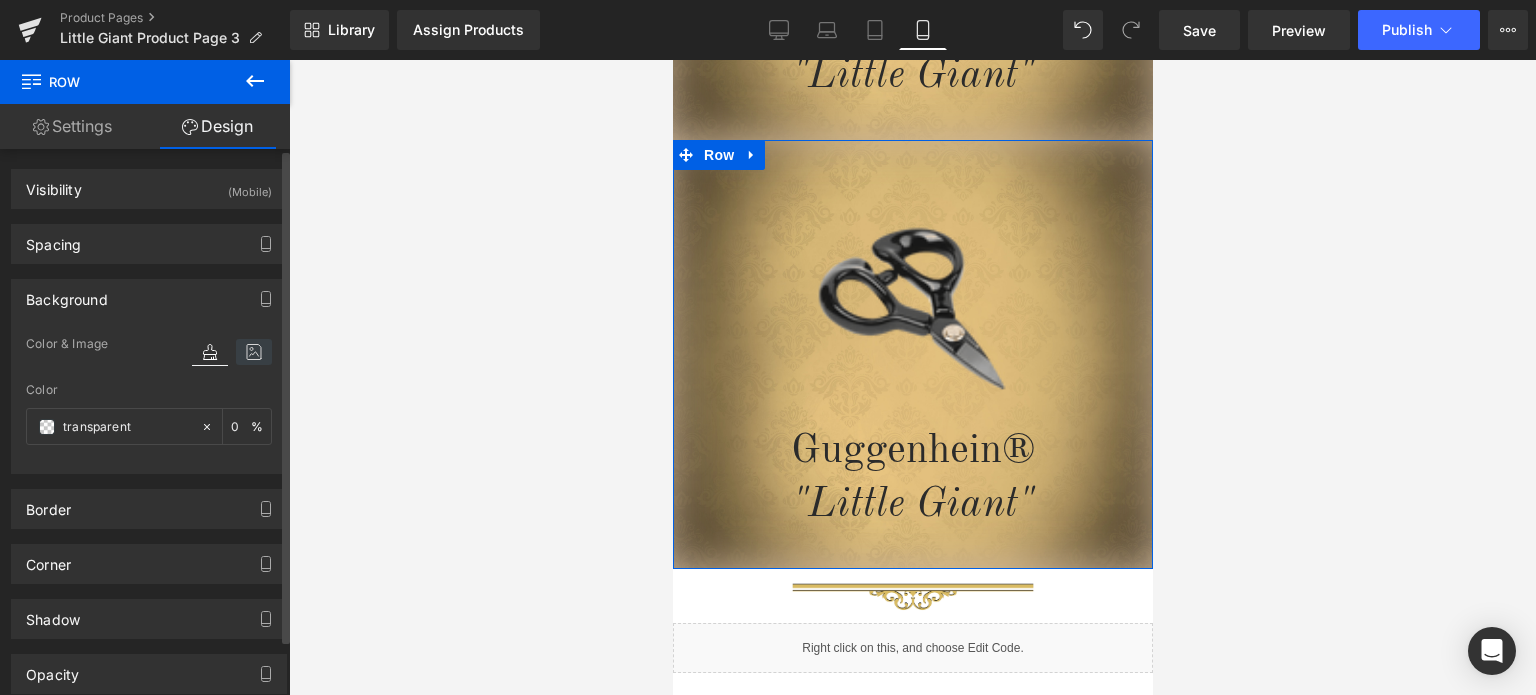 click at bounding box center [254, 352] 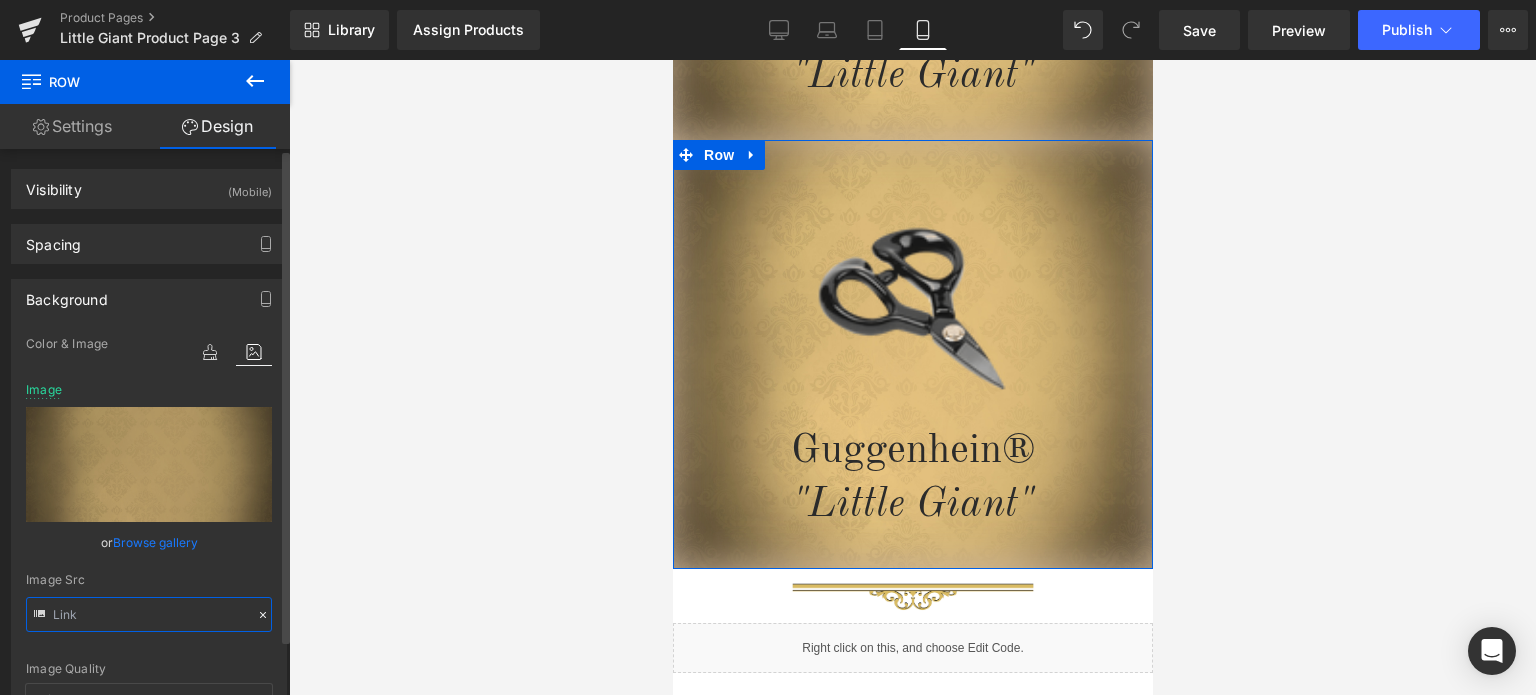 click at bounding box center [149, 614] 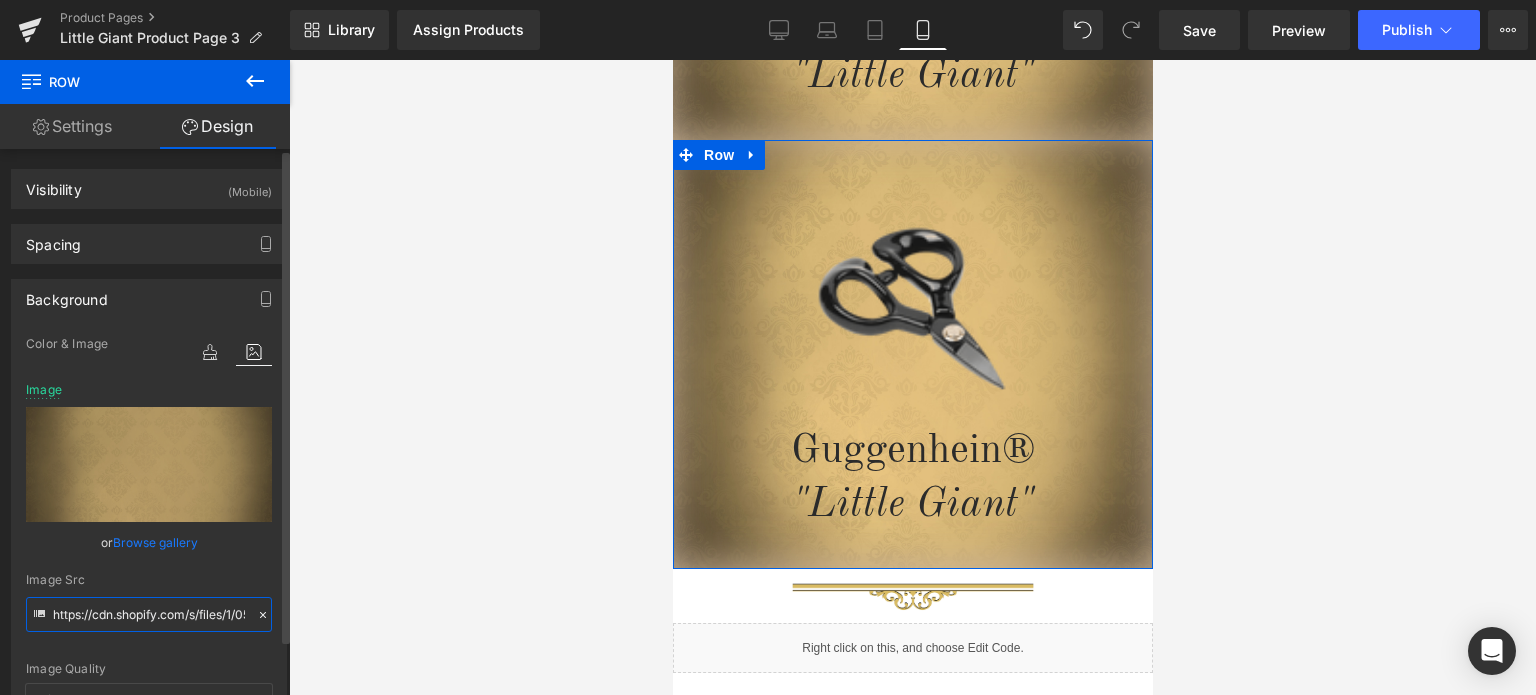 scroll, scrollTop: 0, scrollLeft: 494, axis: horizontal 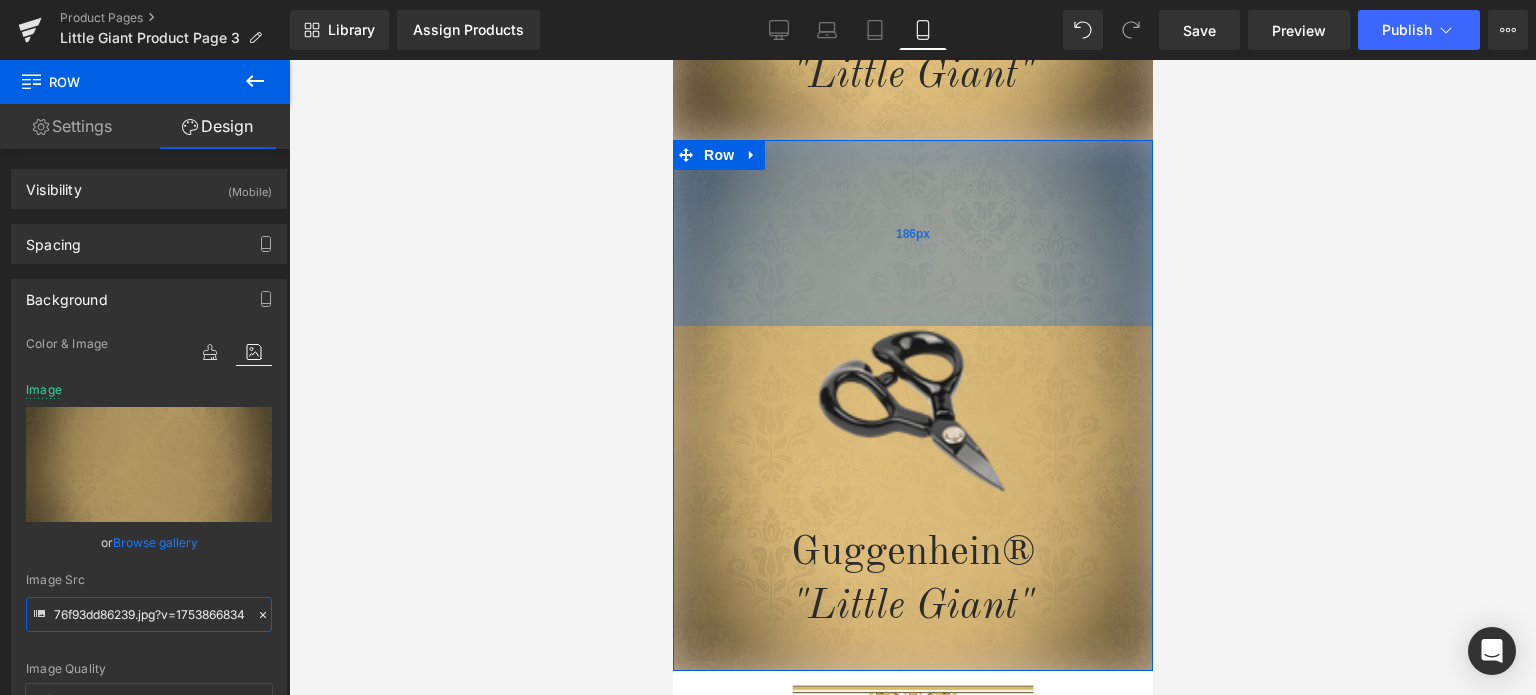 drag, startPoint x: 1005, startPoint y: 141, endPoint x: 1001, endPoint y: 233, distance: 92.086914 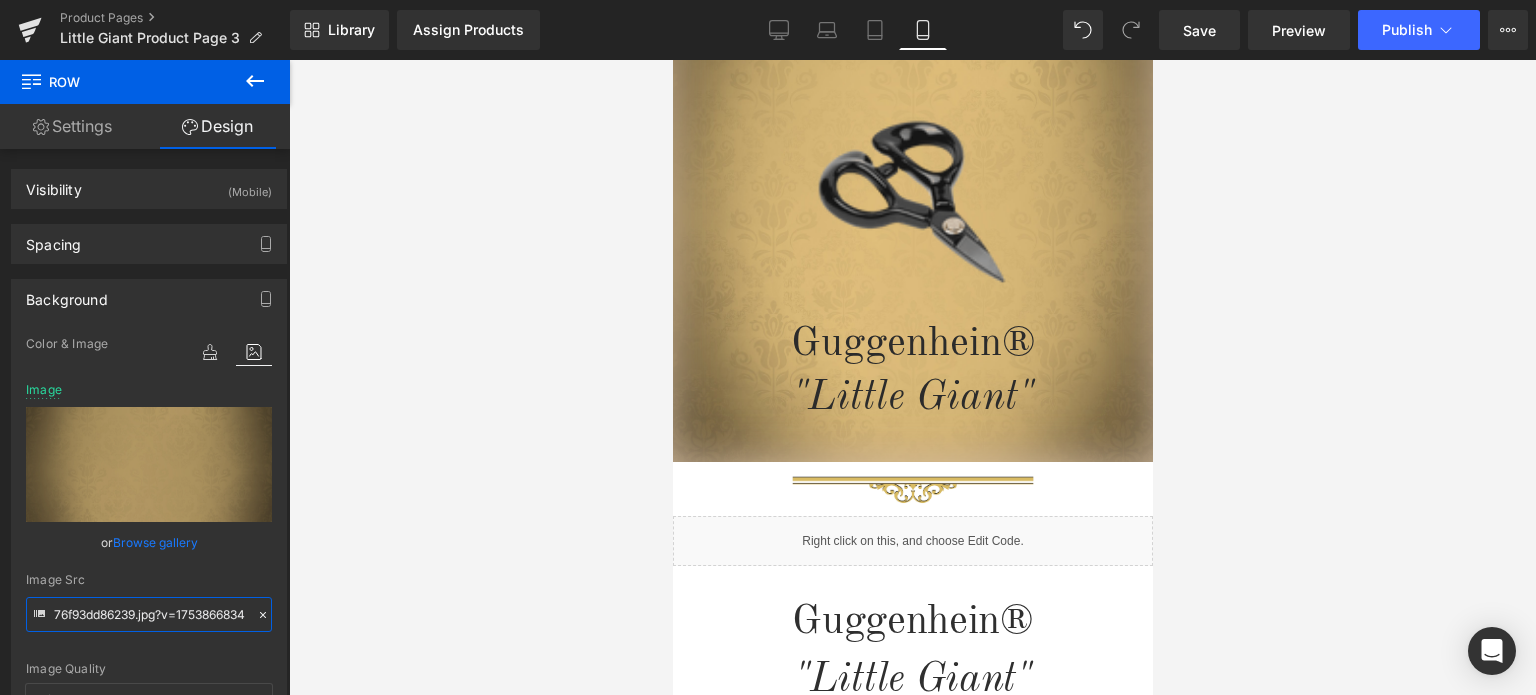 scroll, scrollTop: 382, scrollLeft: 0, axis: vertical 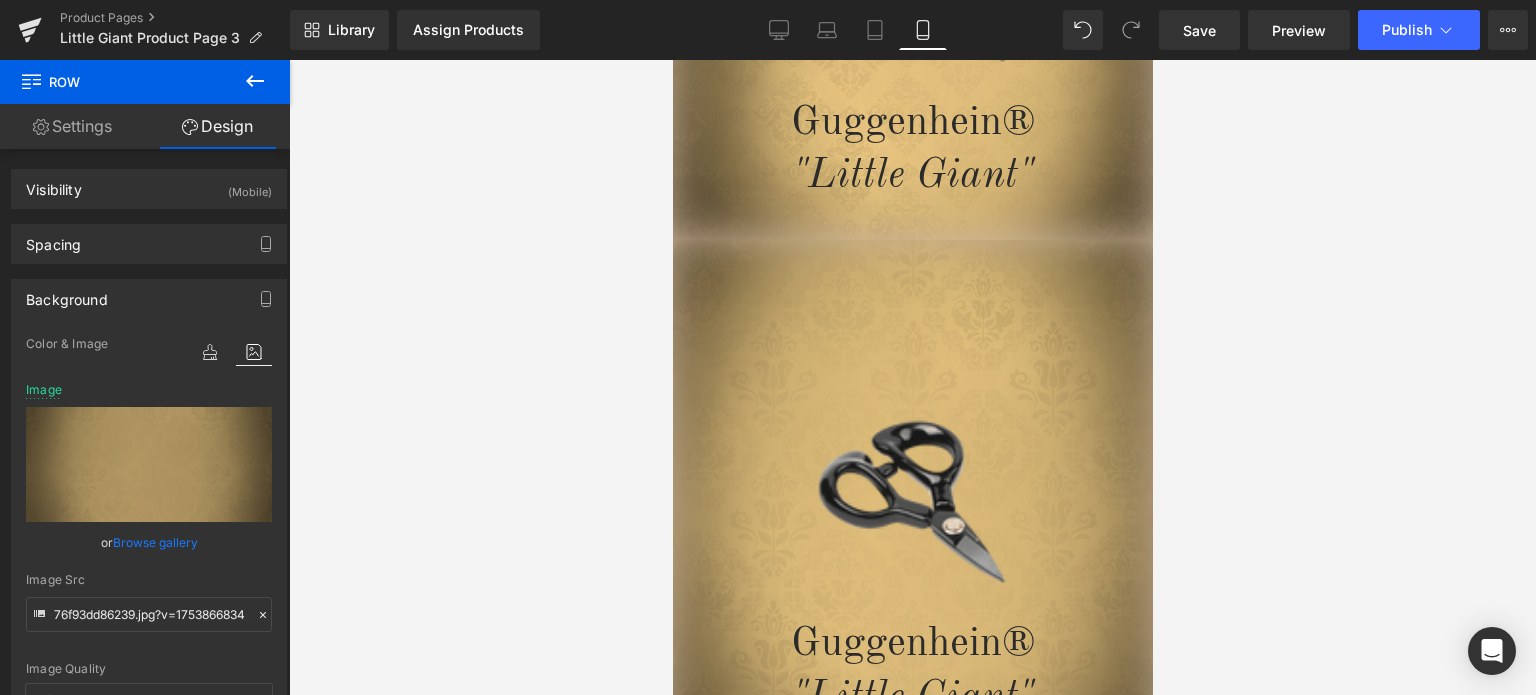 click on "Image         Guggenhein®  "Little Giant" Heading         Row   177px" at bounding box center [912, 500] 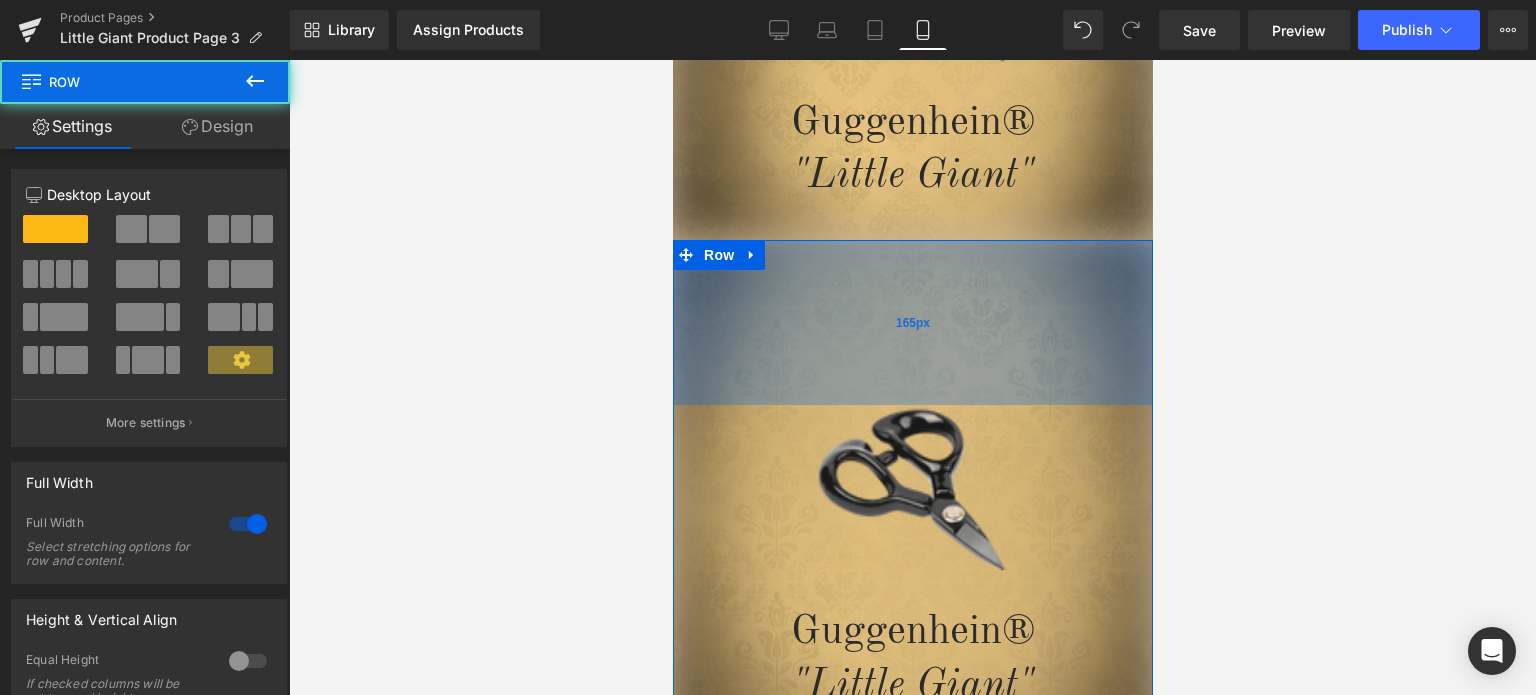 drag, startPoint x: 997, startPoint y: 306, endPoint x: 1021, endPoint y: 290, distance: 28.84441 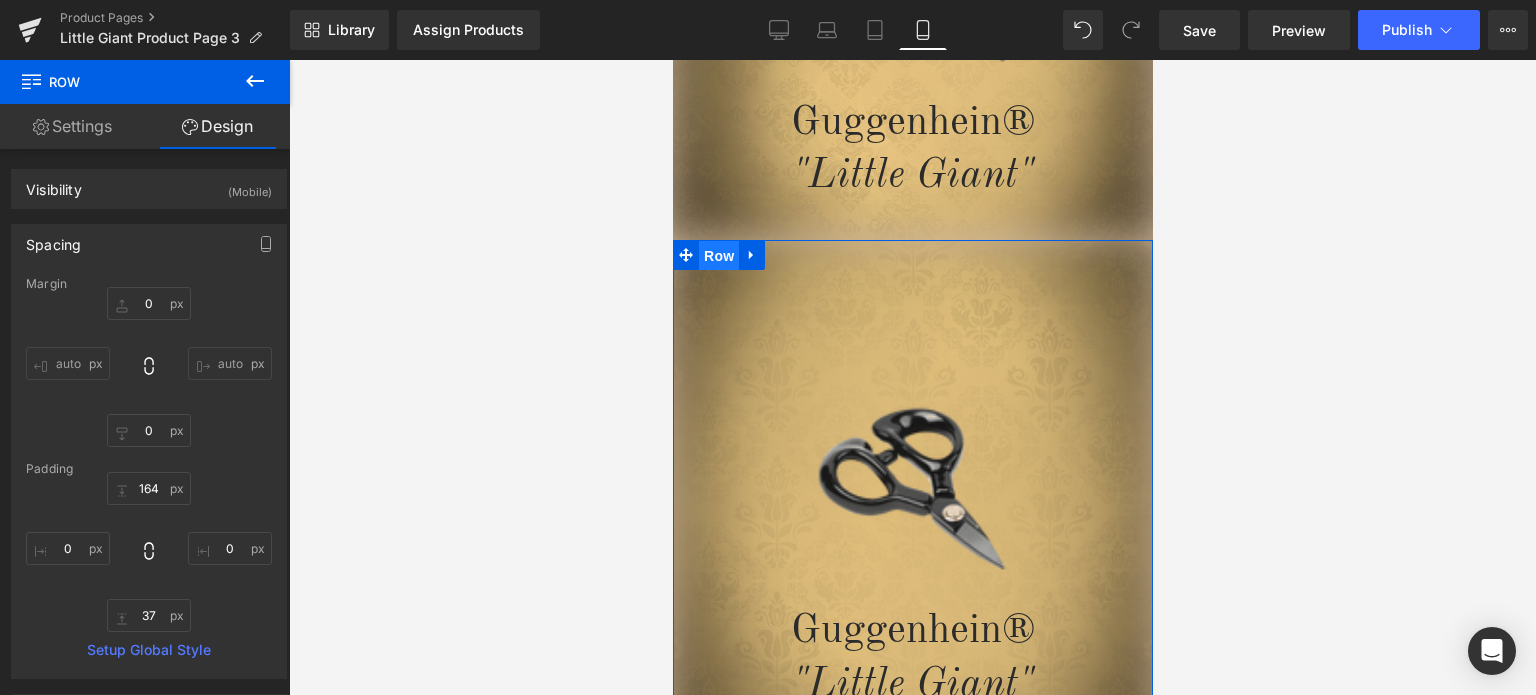 click on "Row" at bounding box center (718, 256) 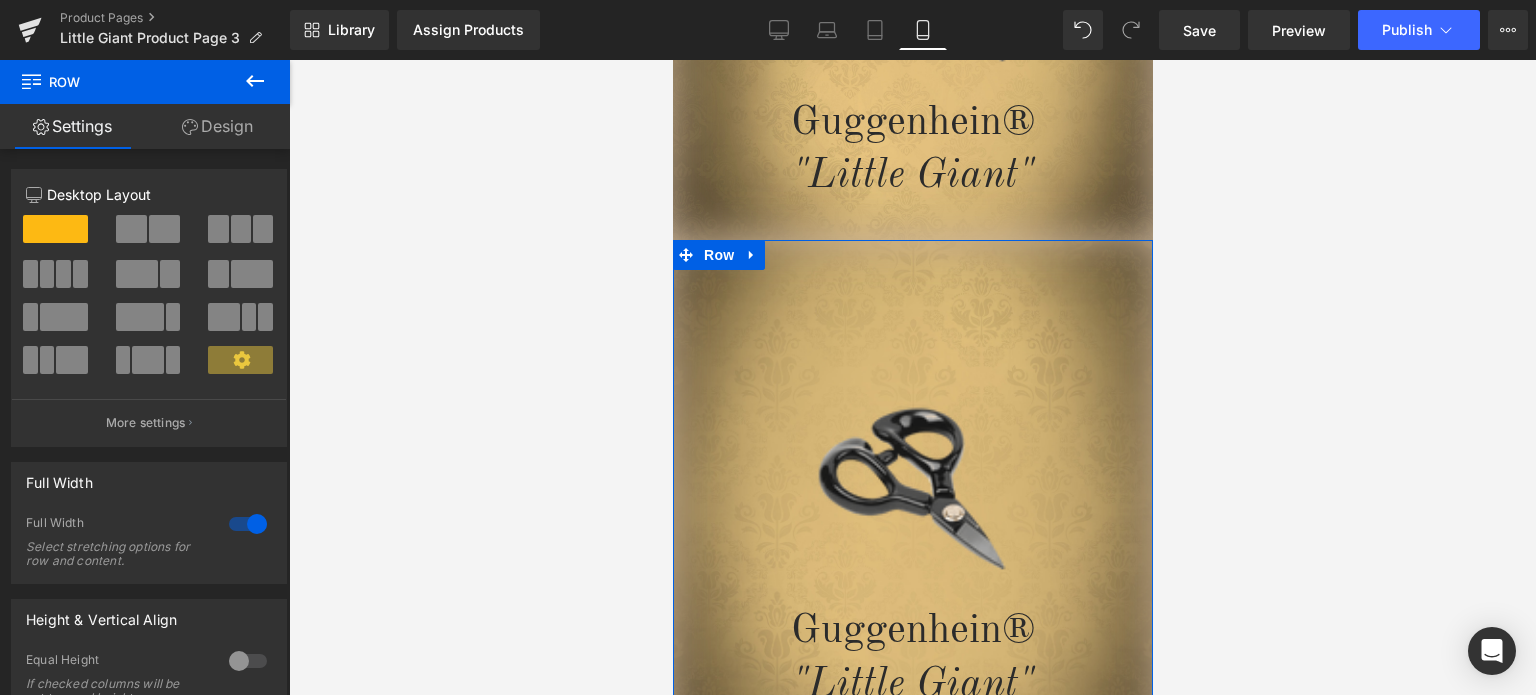 click on "Design" at bounding box center (217, 126) 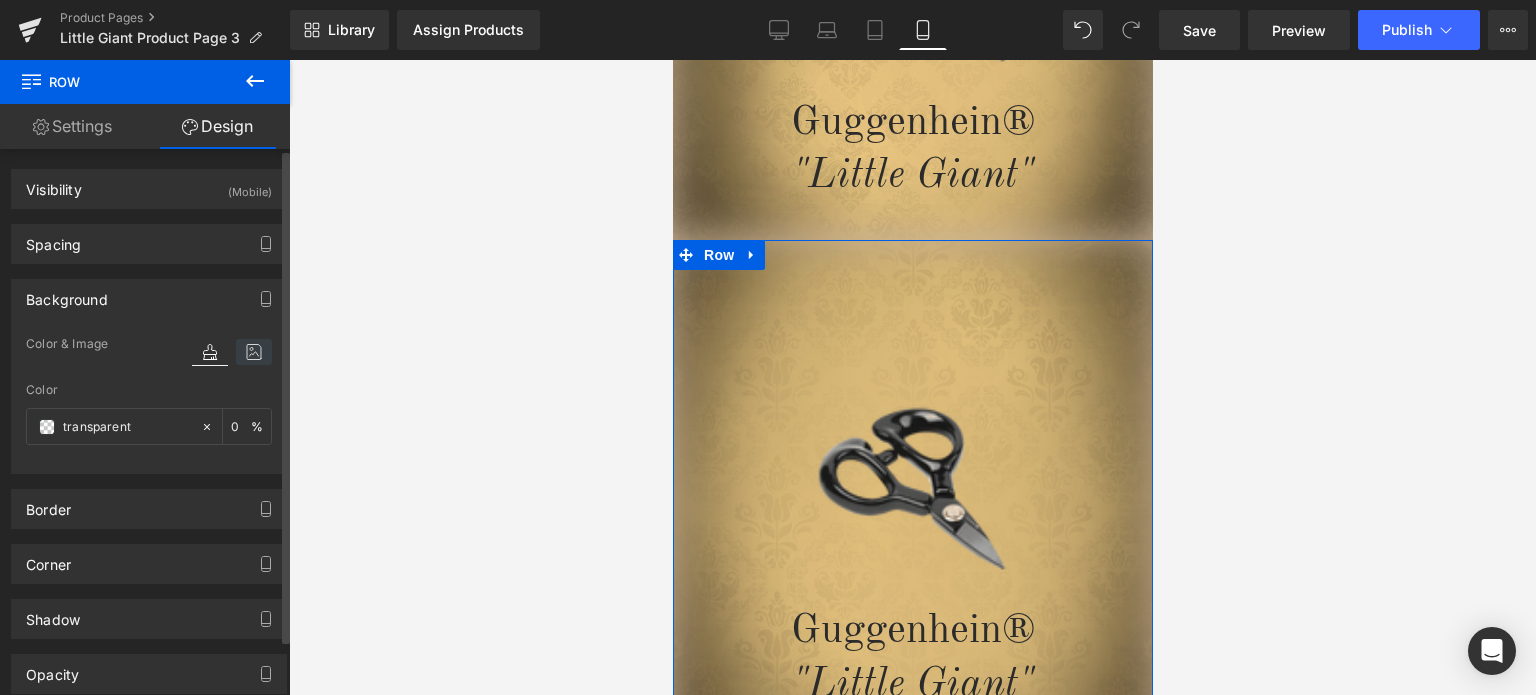 click at bounding box center [254, 352] 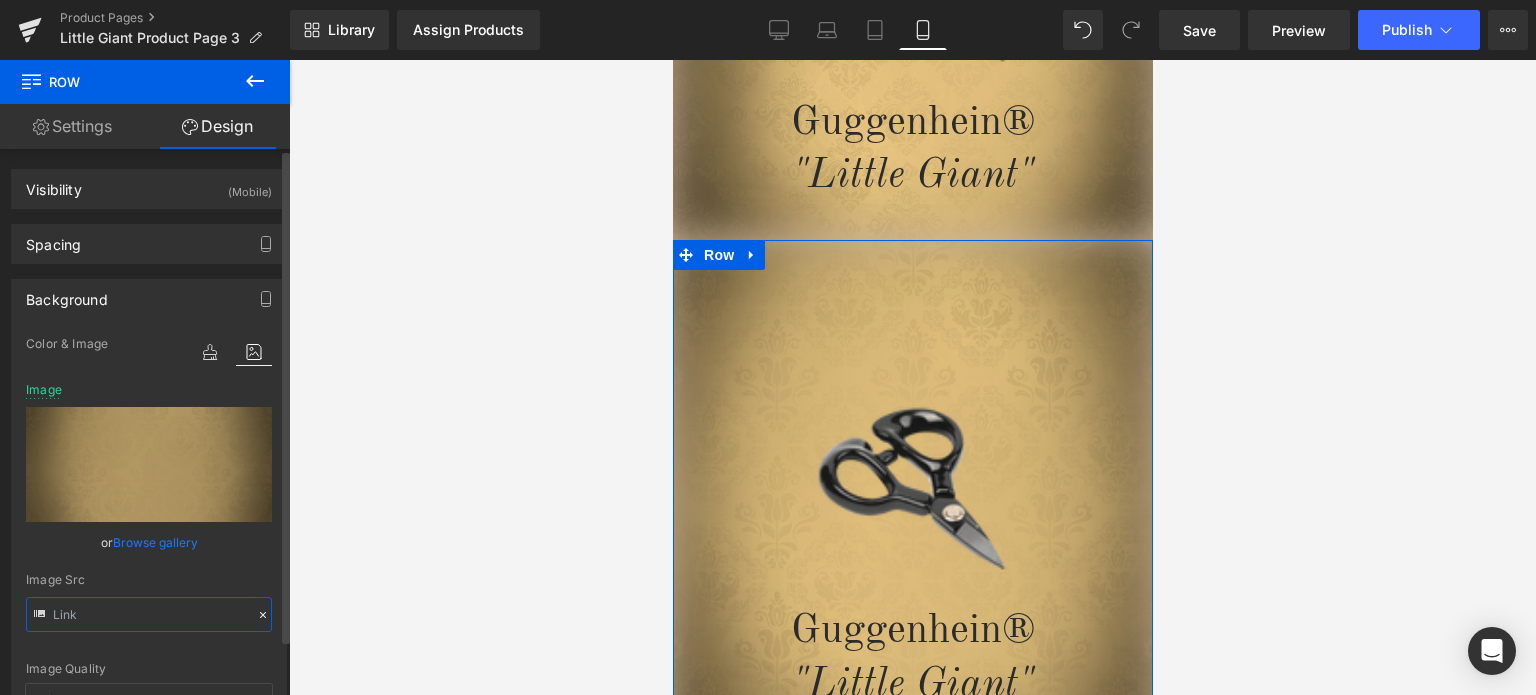 click at bounding box center [149, 614] 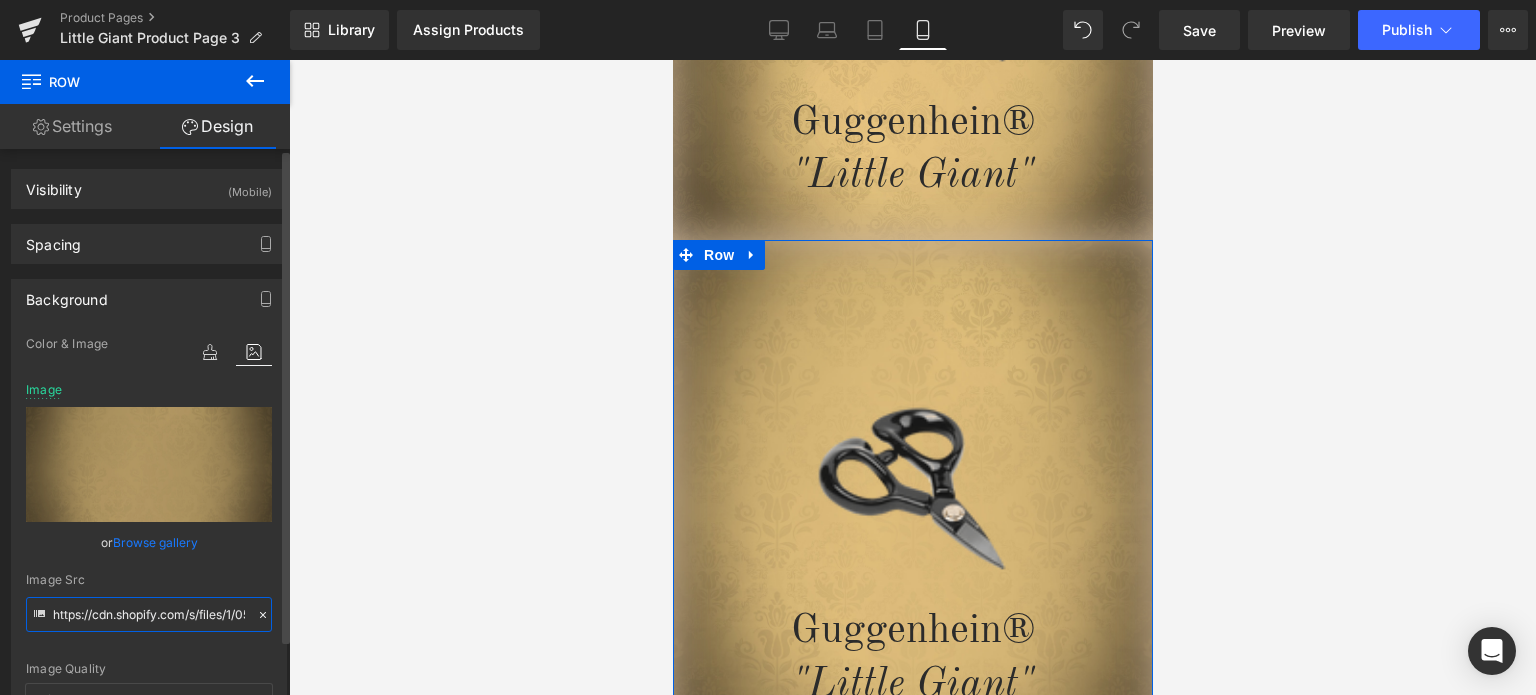 paste on "1ef6acea-99fc-43cd-8a1d-ab4af07b4cae.jpg?v=1753780490" 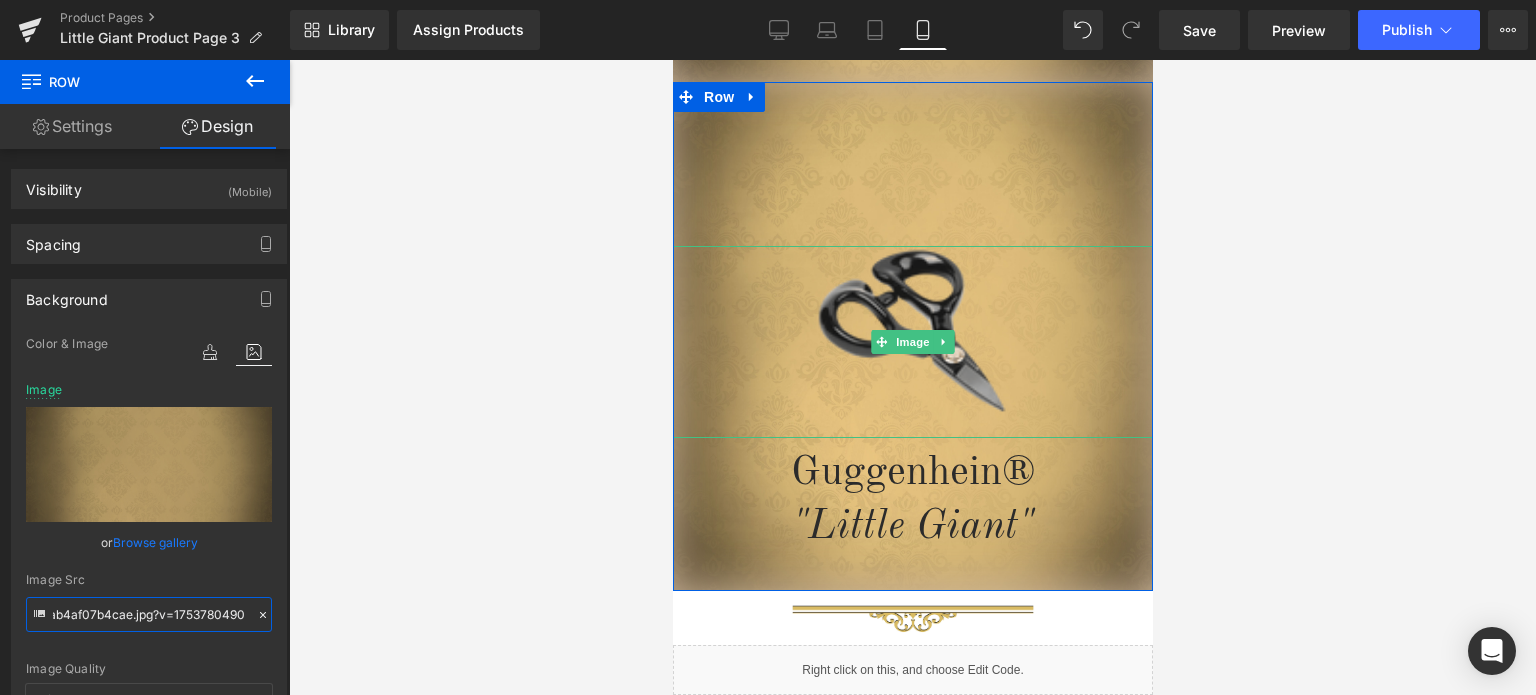 scroll, scrollTop: 582, scrollLeft: 0, axis: vertical 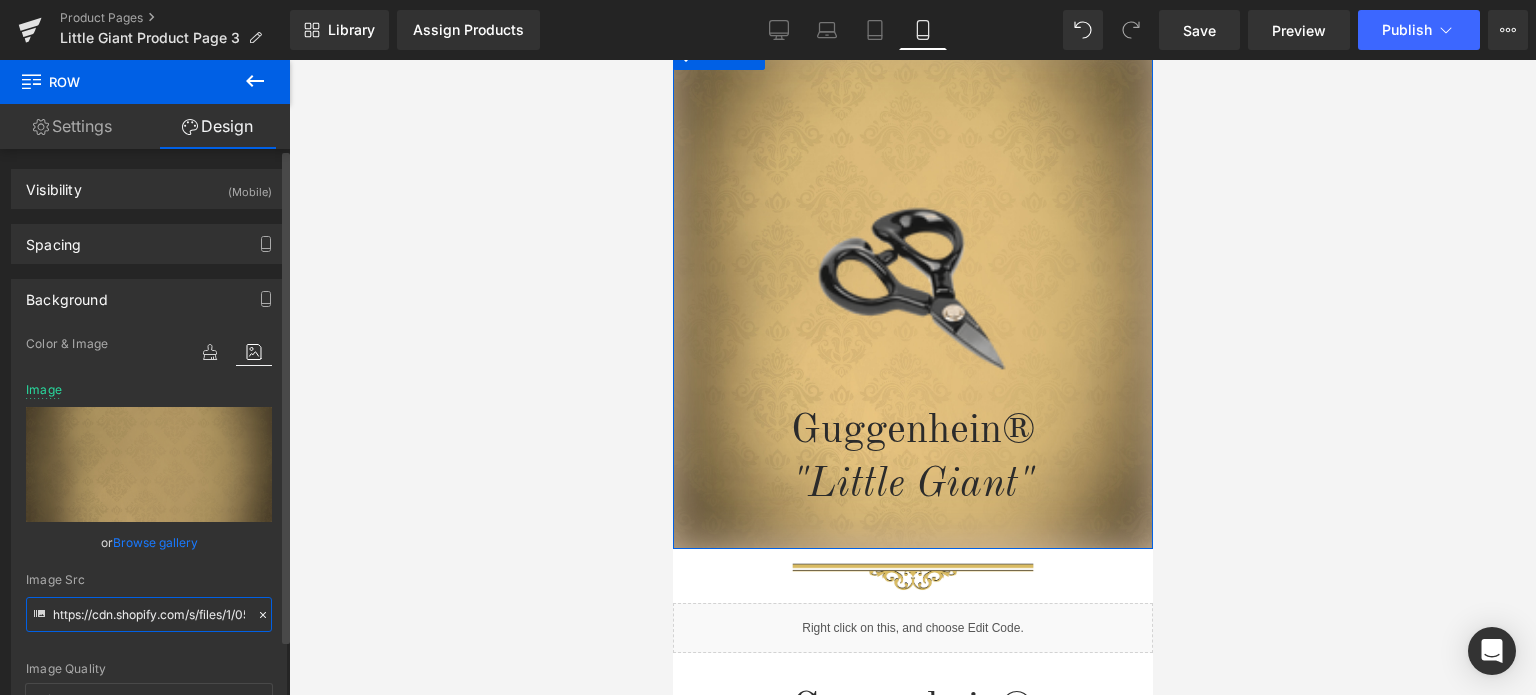 paste on "2_94d0741a-d77d-4978-8e03-a78150f4ee88.jpg?v=1753655718" 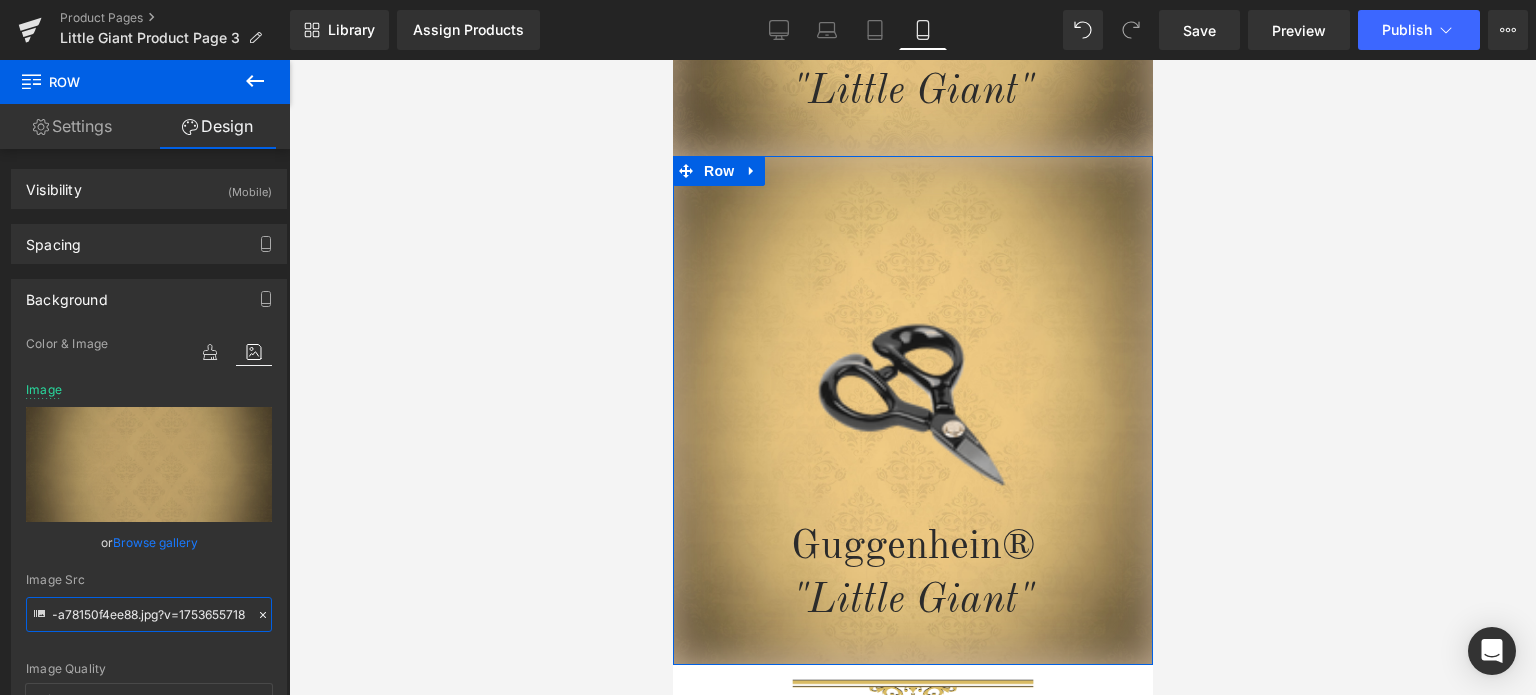 scroll, scrollTop: 482, scrollLeft: 0, axis: vertical 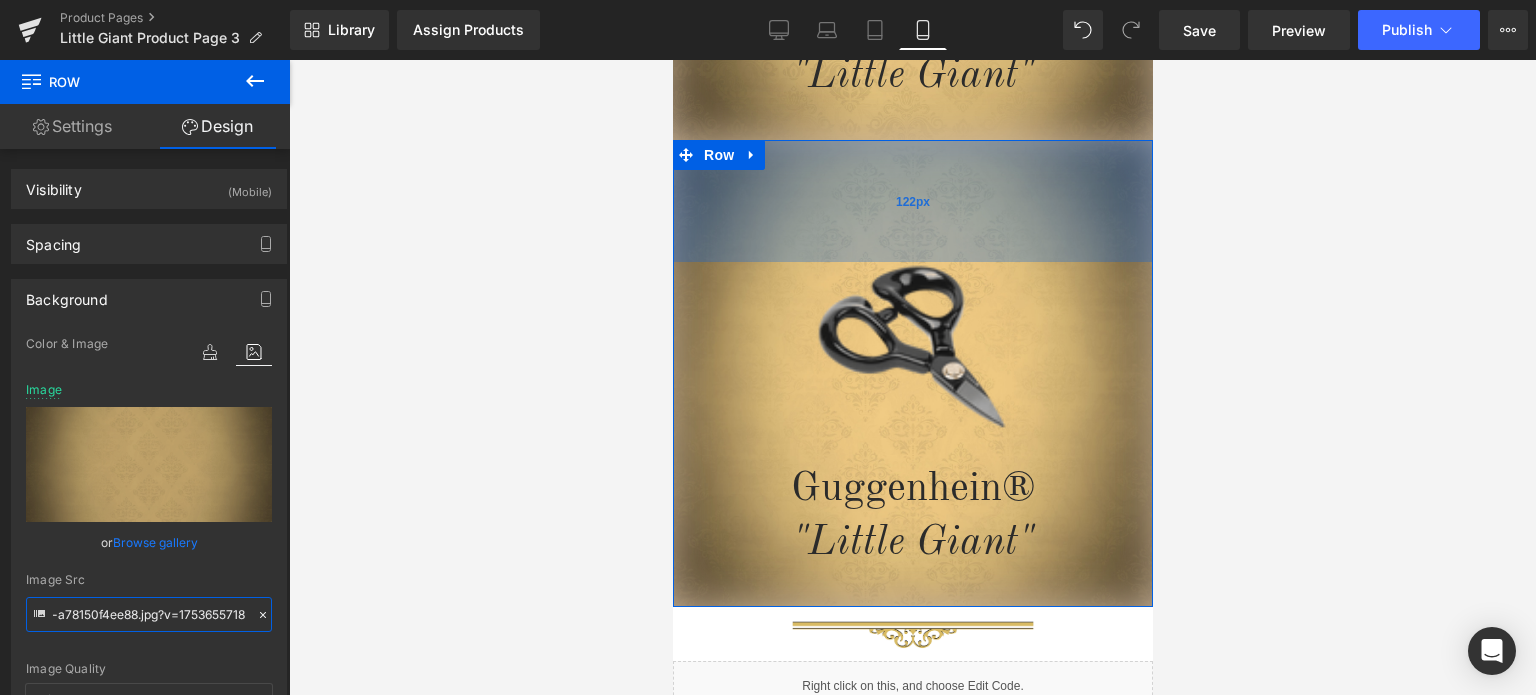 click on "122px" at bounding box center [912, 201] 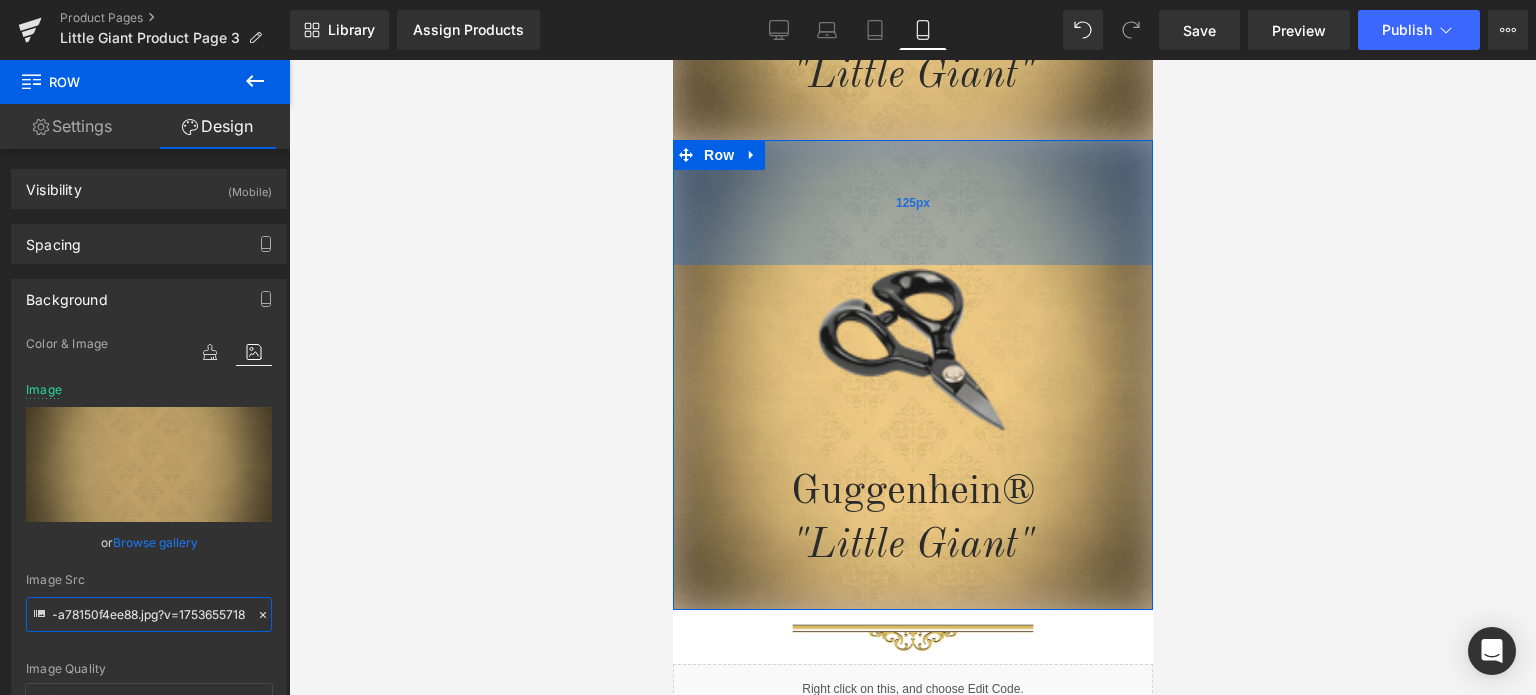 click on "125px" at bounding box center (912, 202) 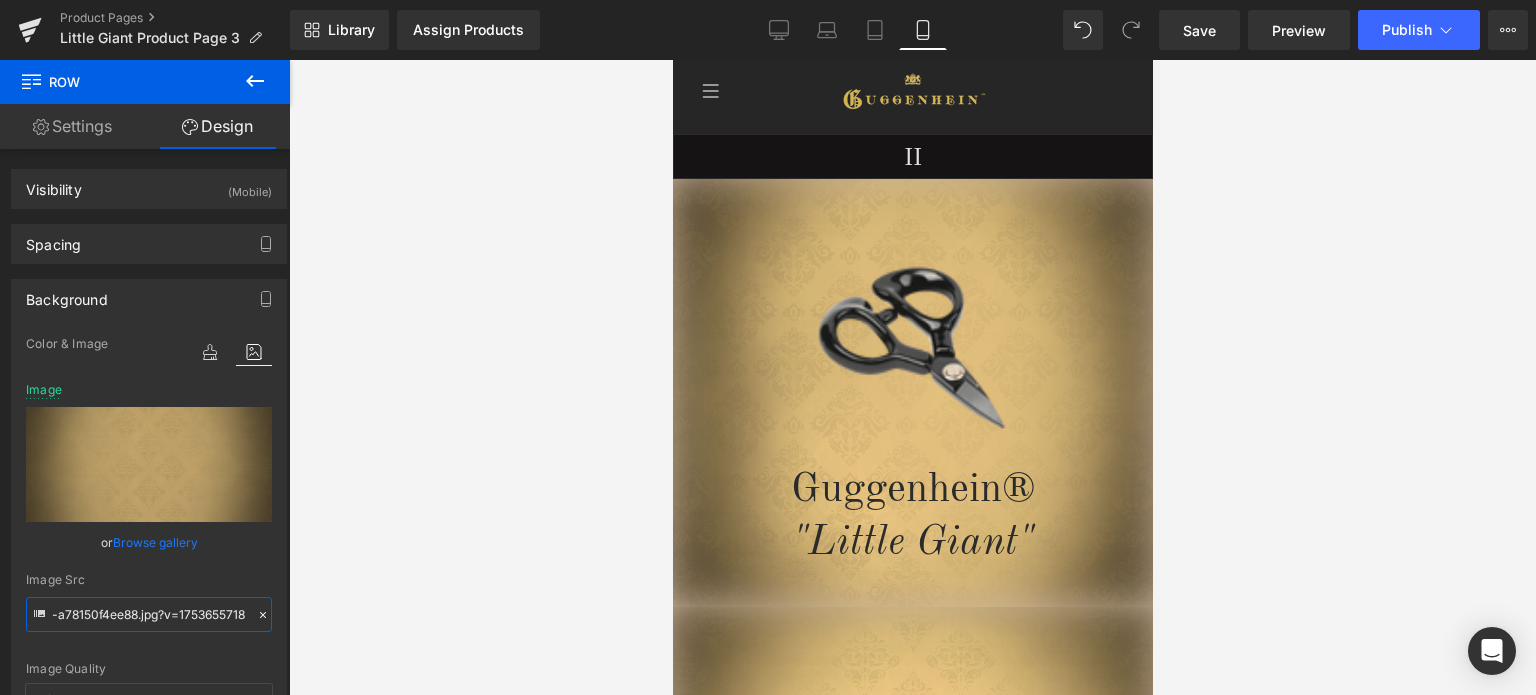 scroll, scrollTop: 0, scrollLeft: 0, axis: both 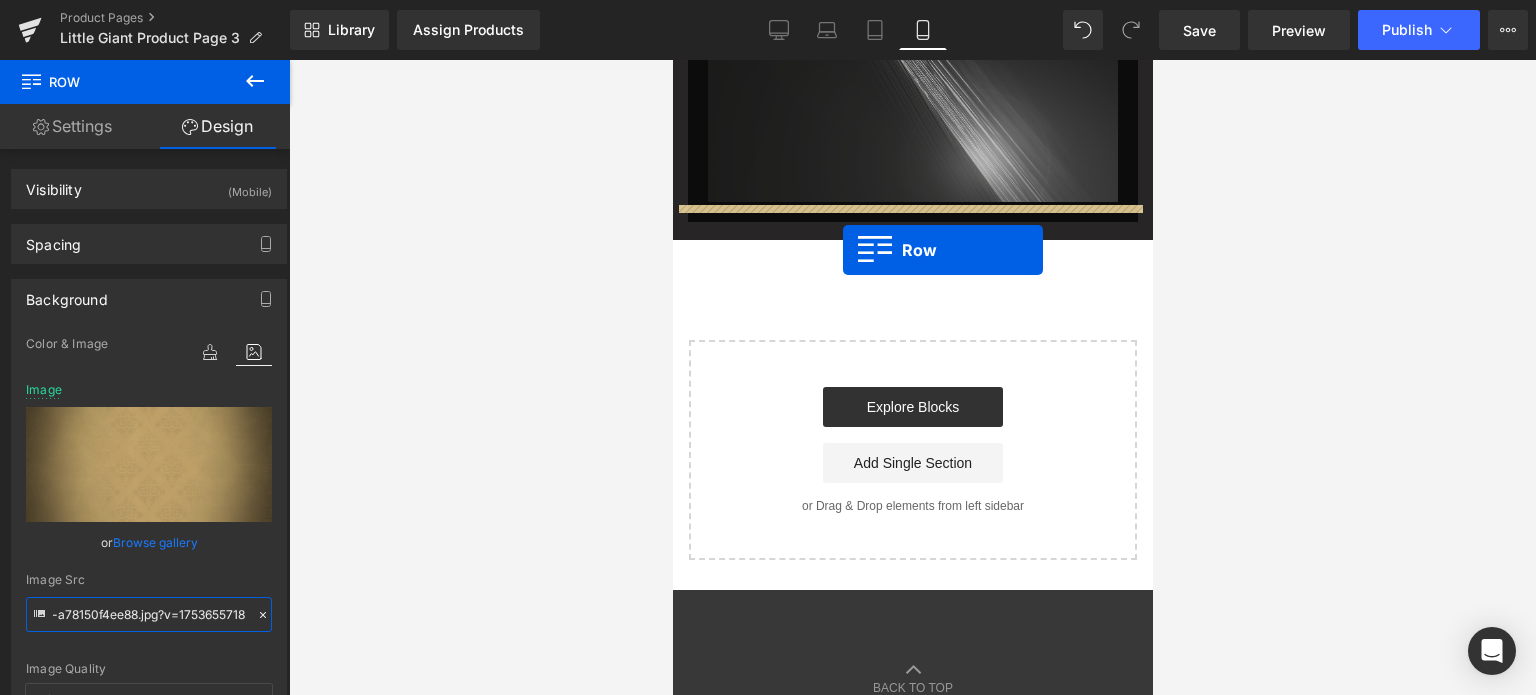 drag, startPoint x: 675, startPoint y: 207, endPoint x: 848, endPoint y: 234, distance: 175.09425 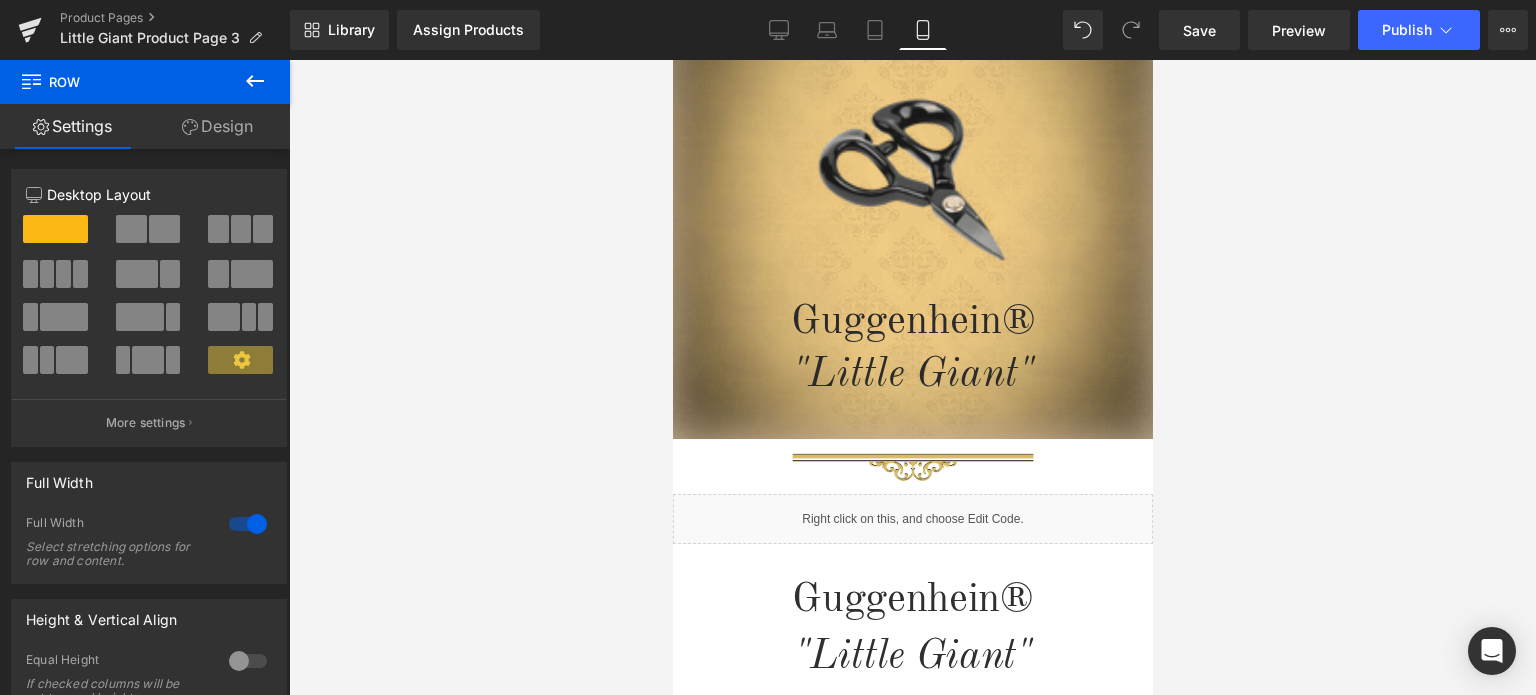 scroll, scrollTop: 0, scrollLeft: 0, axis: both 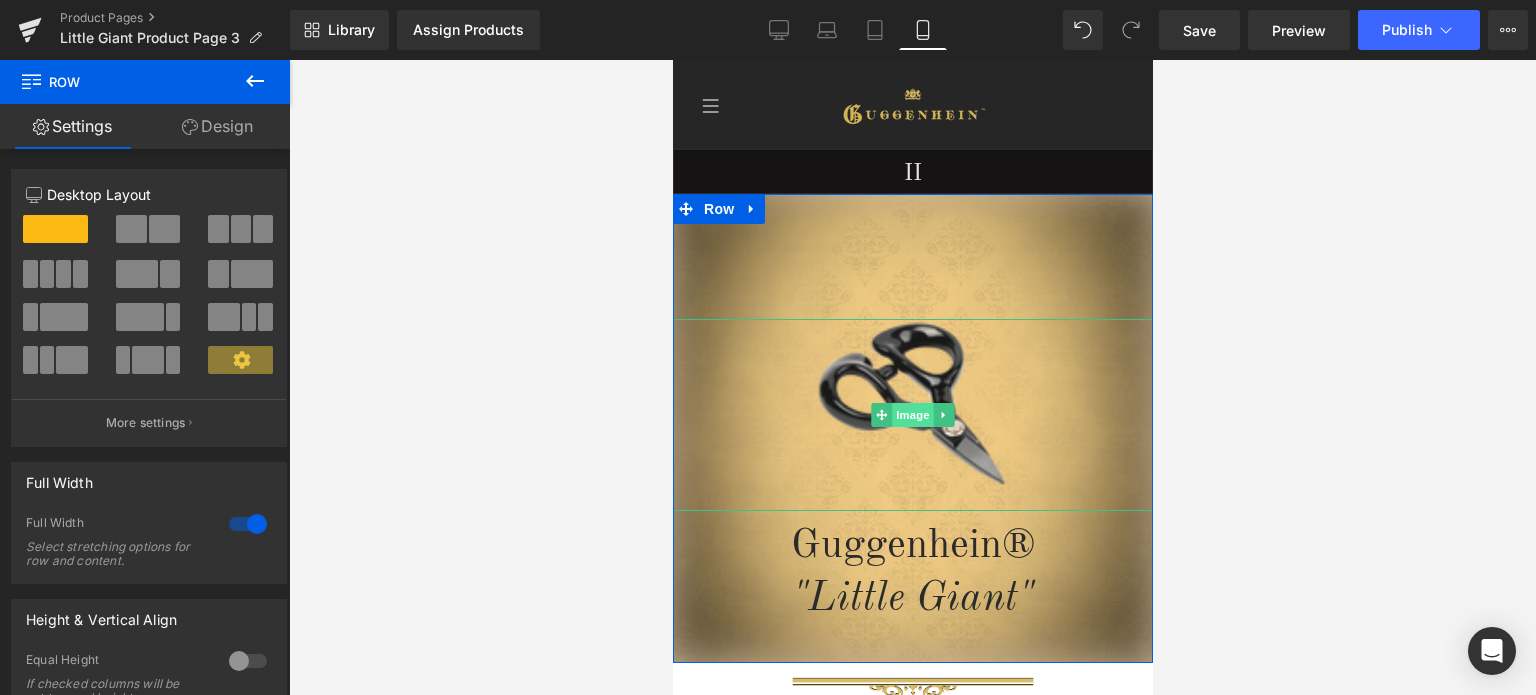 click on "Image" at bounding box center [912, 415] 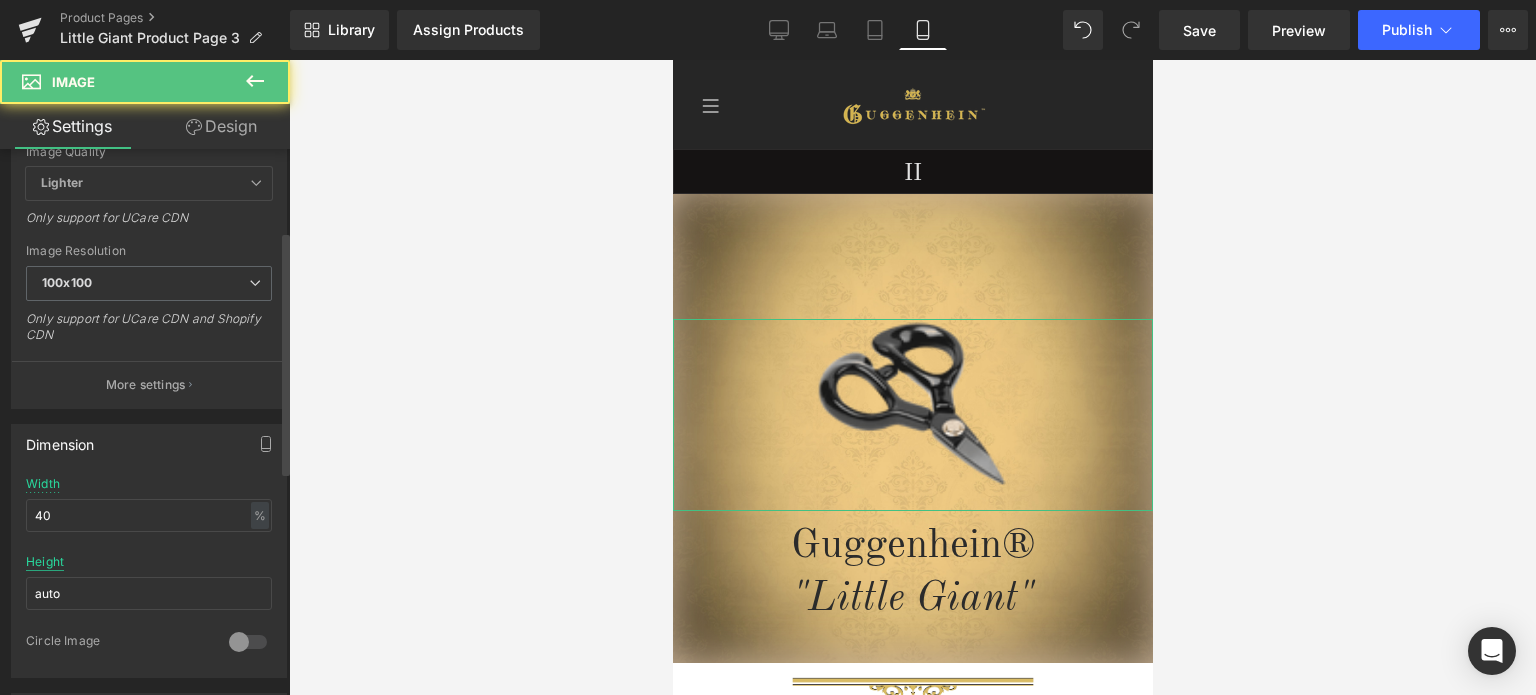 scroll, scrollTop: 400, scrollLeft: 0, axis: vertical 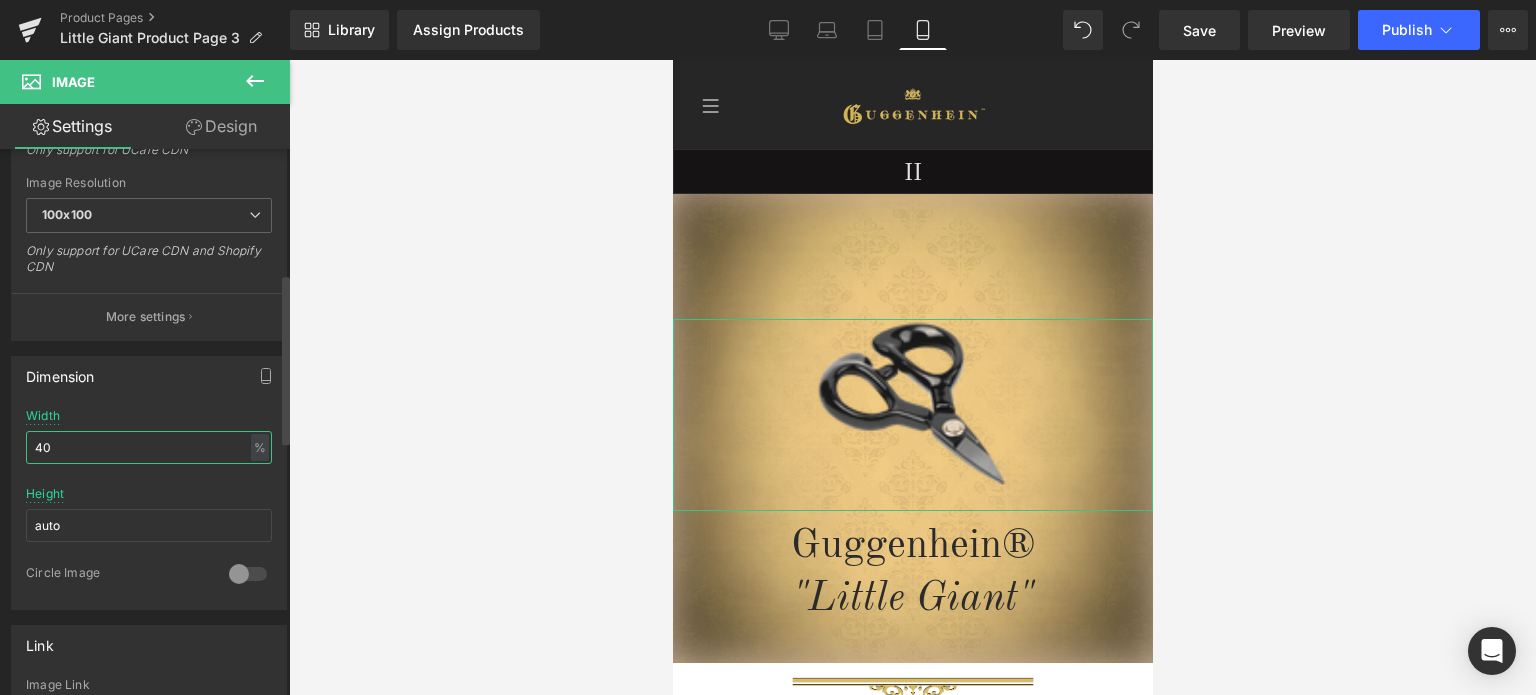 drag, startPoint x: 40, startPoint y: 447, endPoint x: 29, endPoint y: 448, distance: 11.045361 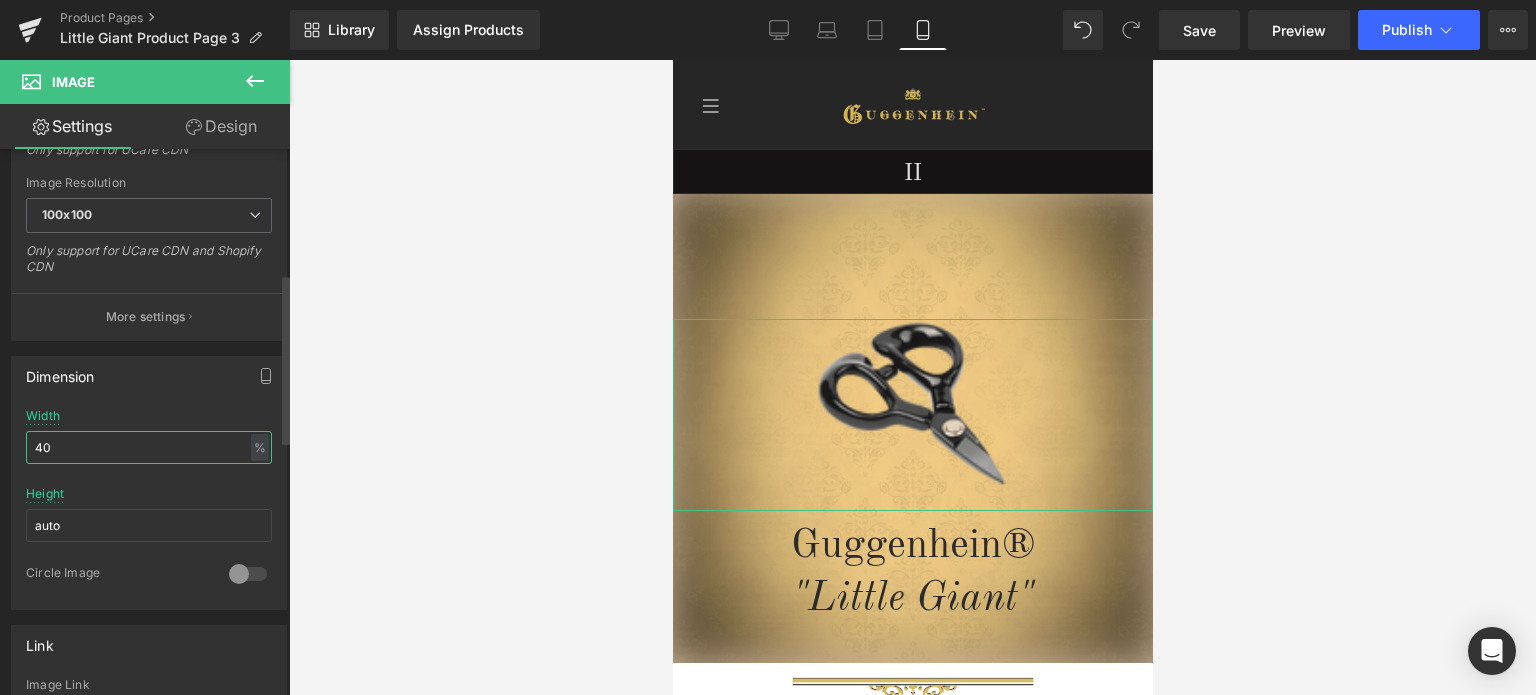click on "40" at bounding box center [149, 447] 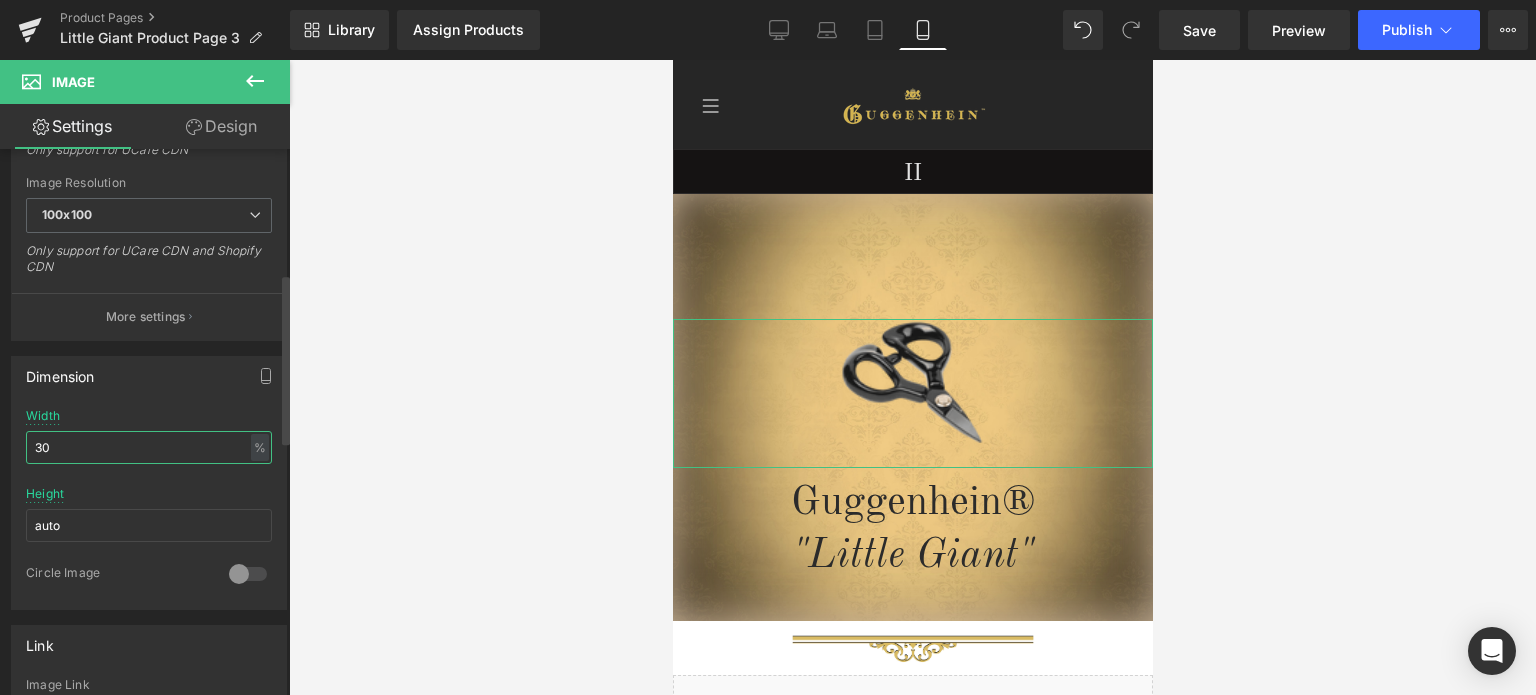 drag, startPoint x: 43, startPoint y: 448, endPoint x: 60, endPoint y: 448, distance: 17 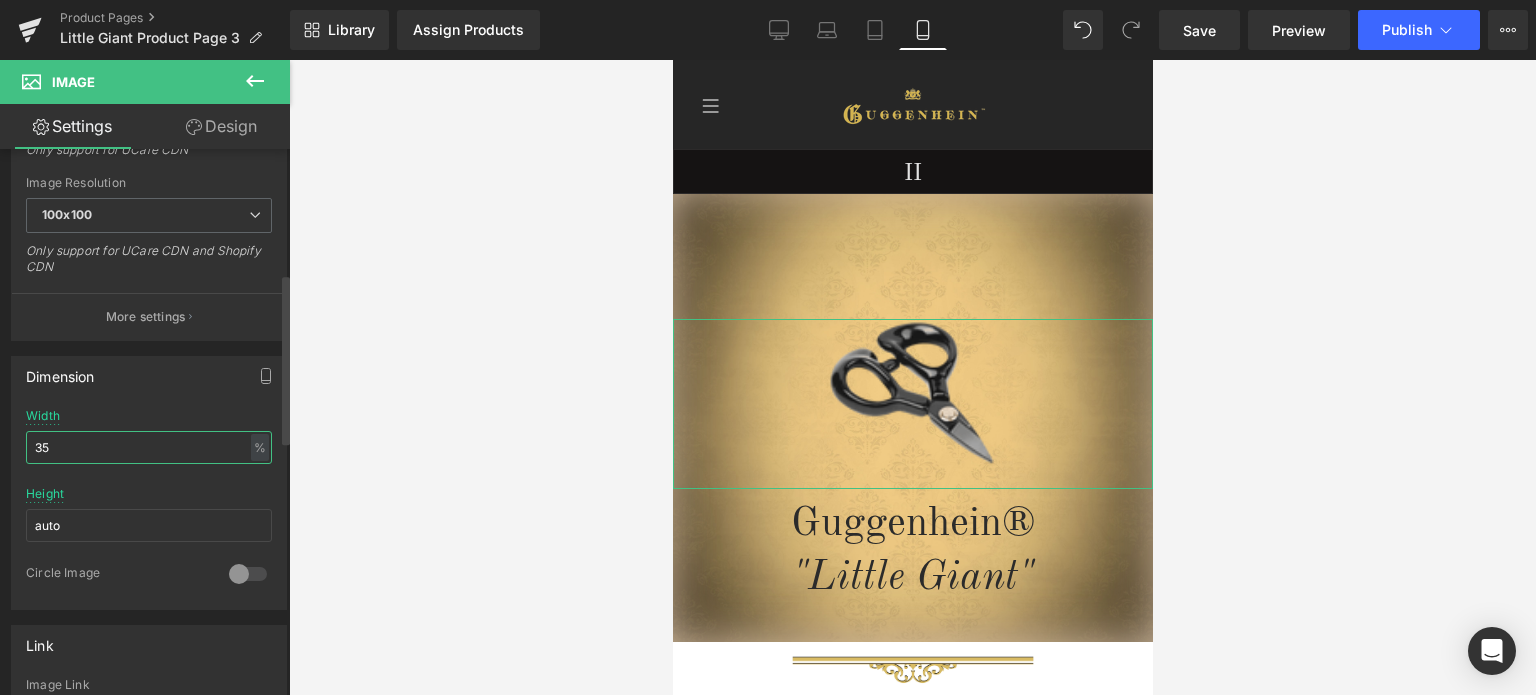 drag, startPoint x: 39, startPoint y: 443, endPoint x: 52, endPoint y: 442, distance: 13.038404 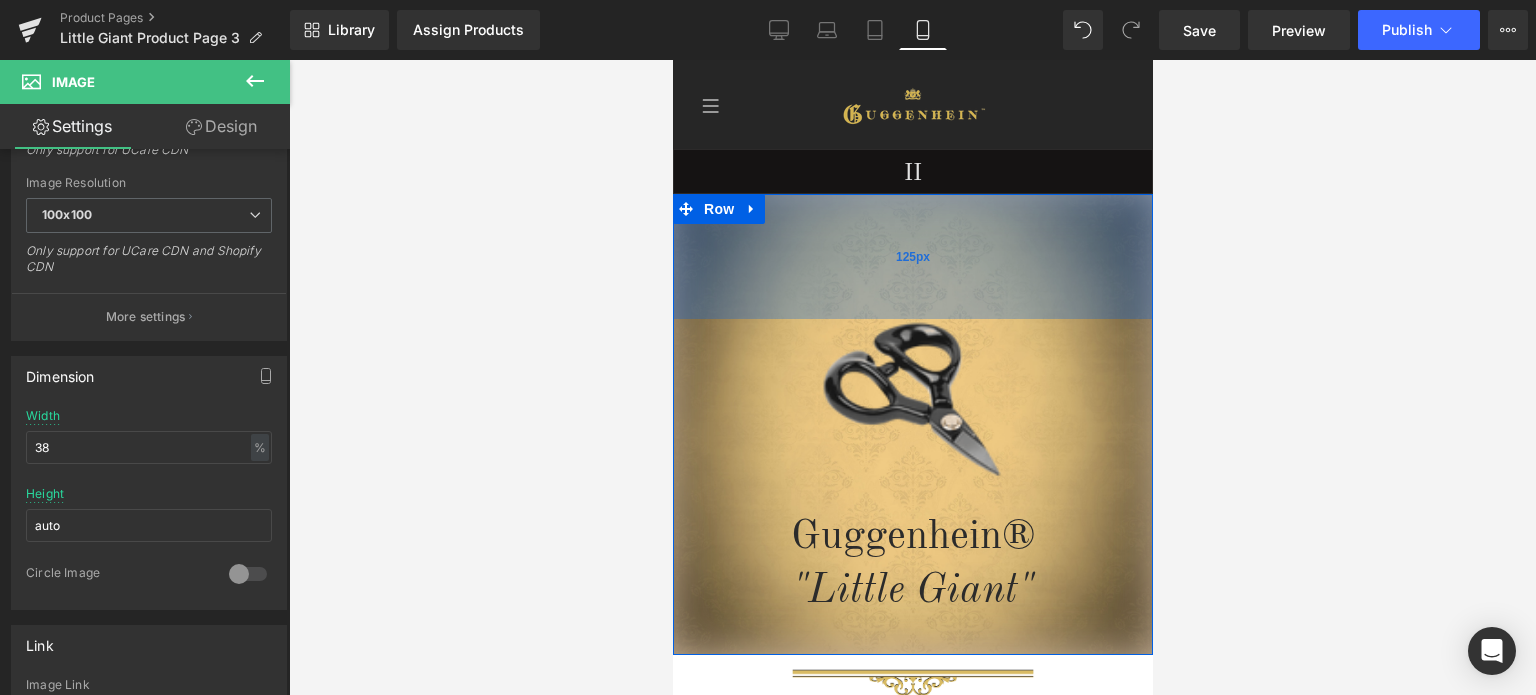 click on "125px" at bounding box center [912, 256] 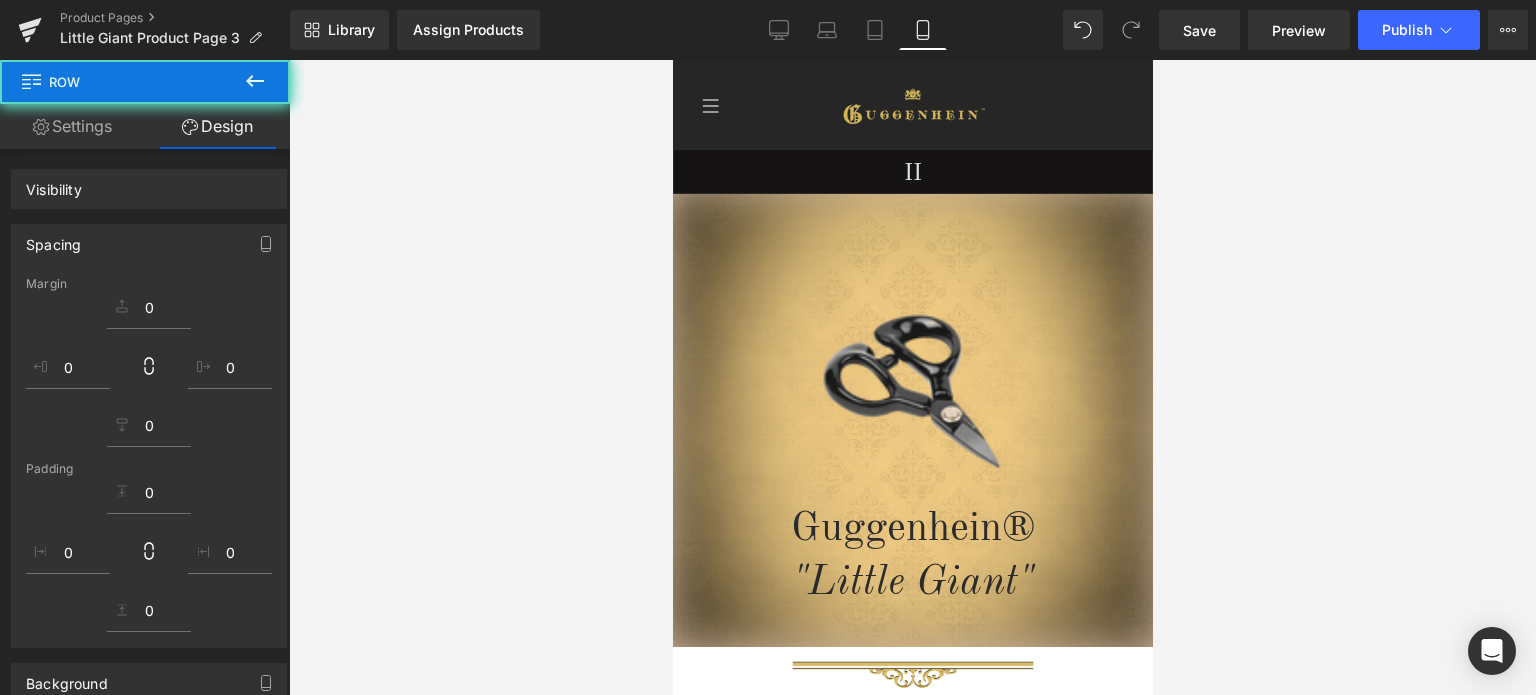 click at bounding box center (912, 377) 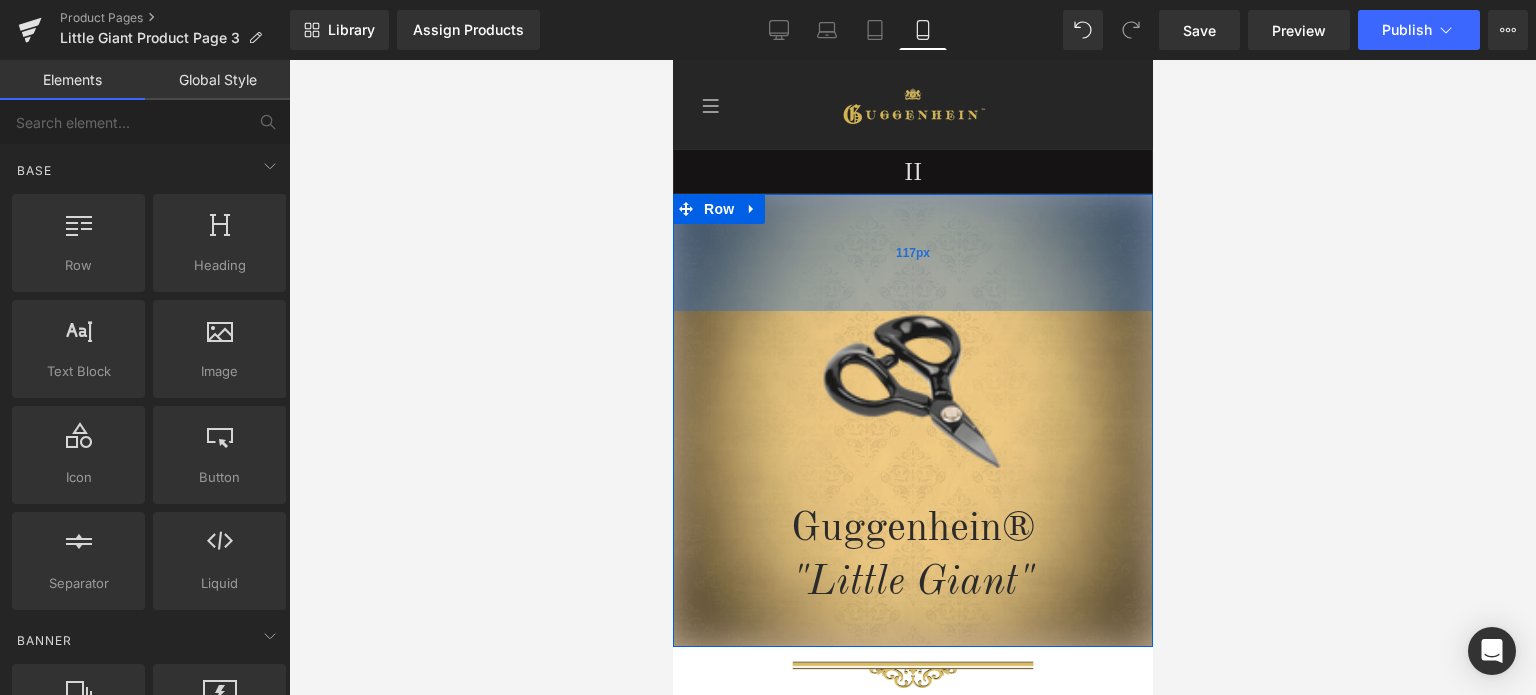 drag, startPoint x: 970, startPoint y: 282, endPoint x: 1102, endPoint y: 285, distance: 132.03409 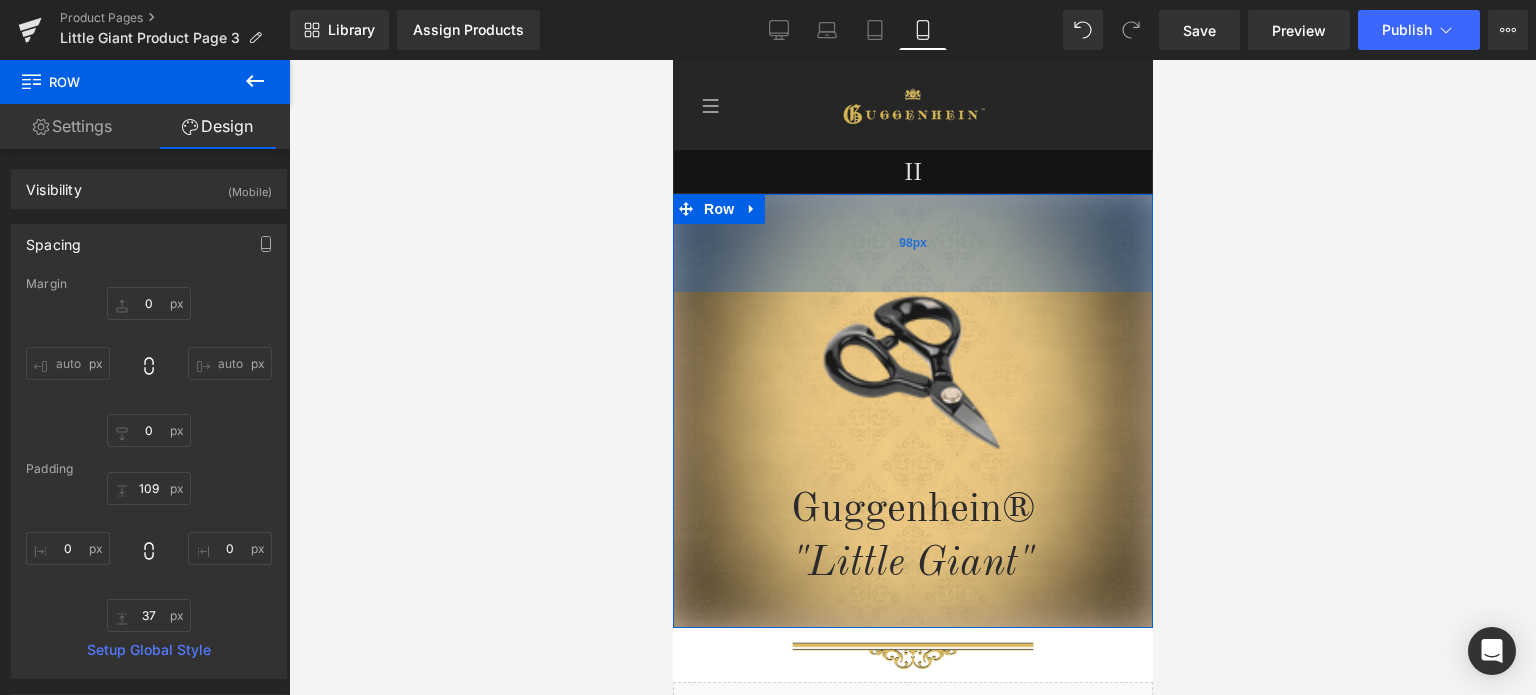 click on "98px" at bounding box center (912, 243) 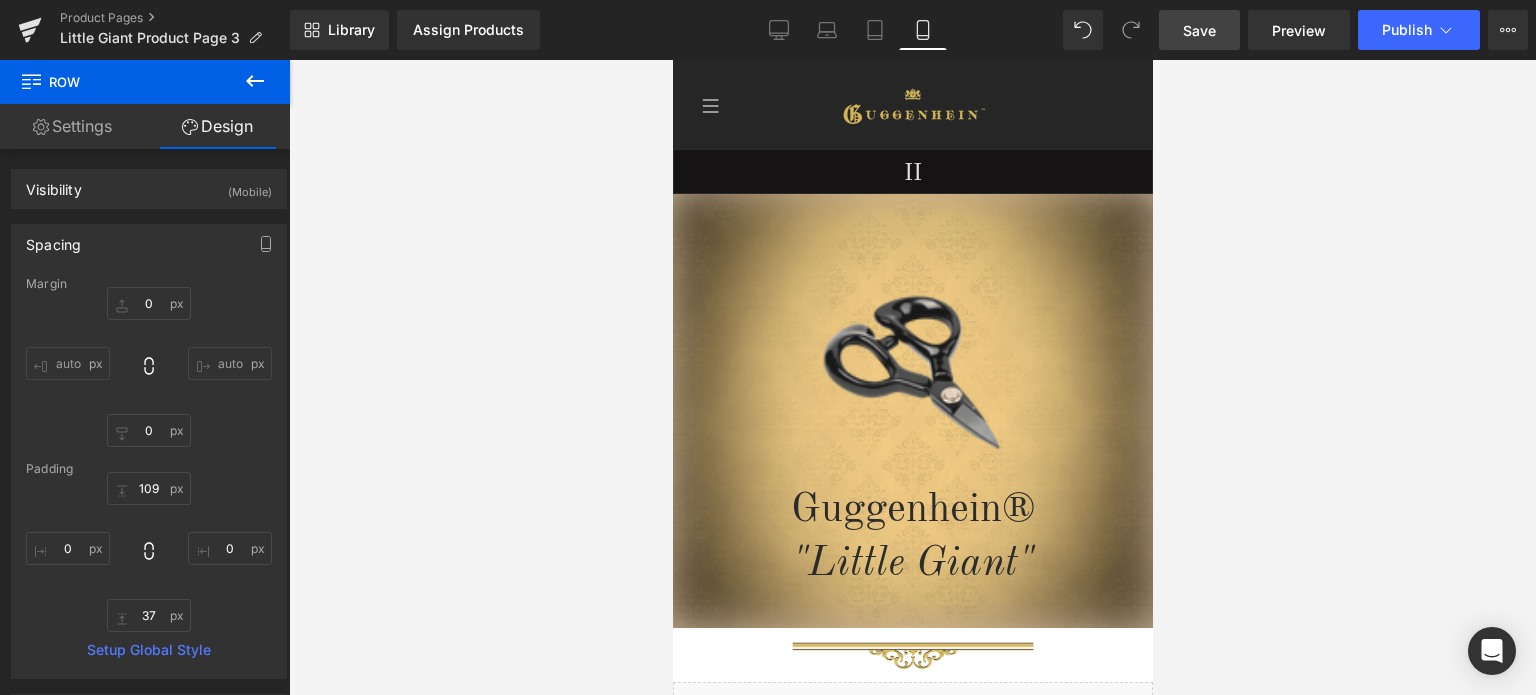 click on "Save" at bounding box center (1199, 30) 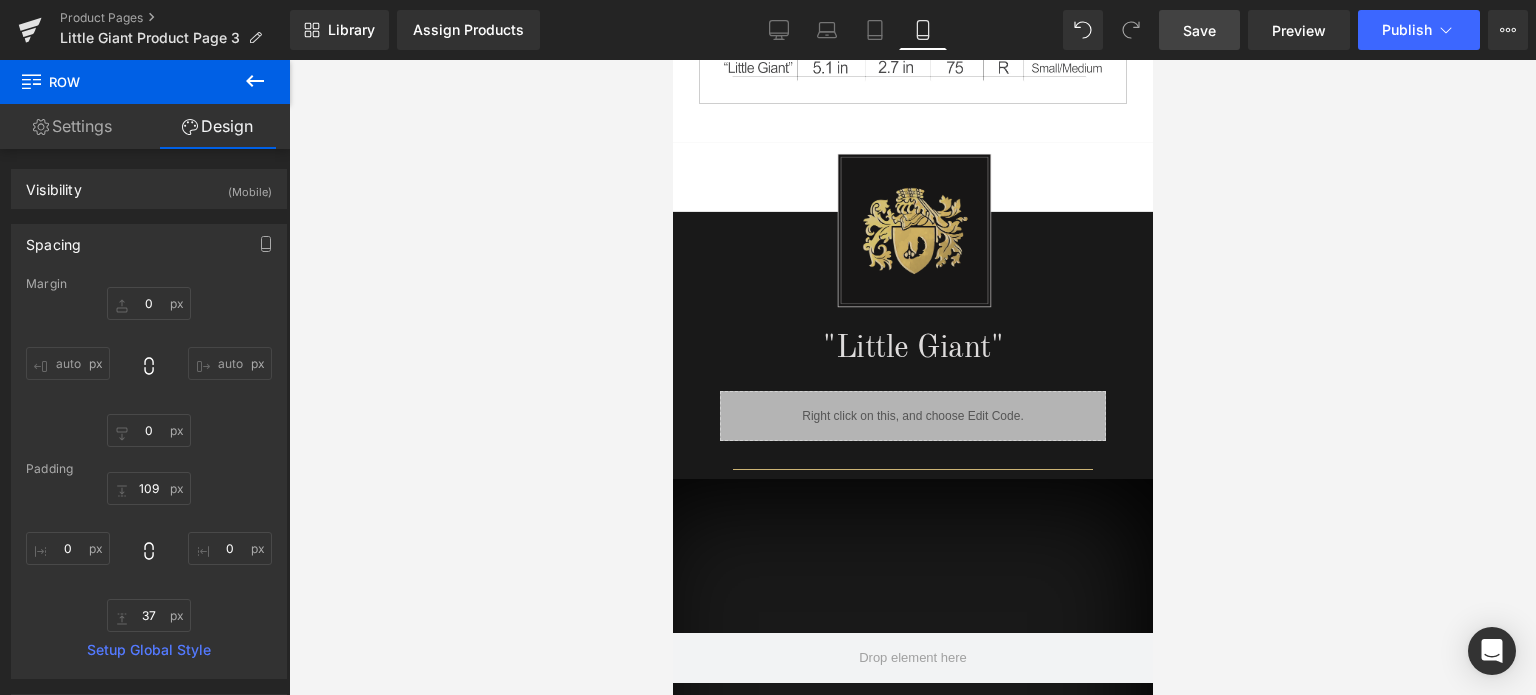 scroll, scrollTop: 1900, scrollLeft: 0, axis: vertical 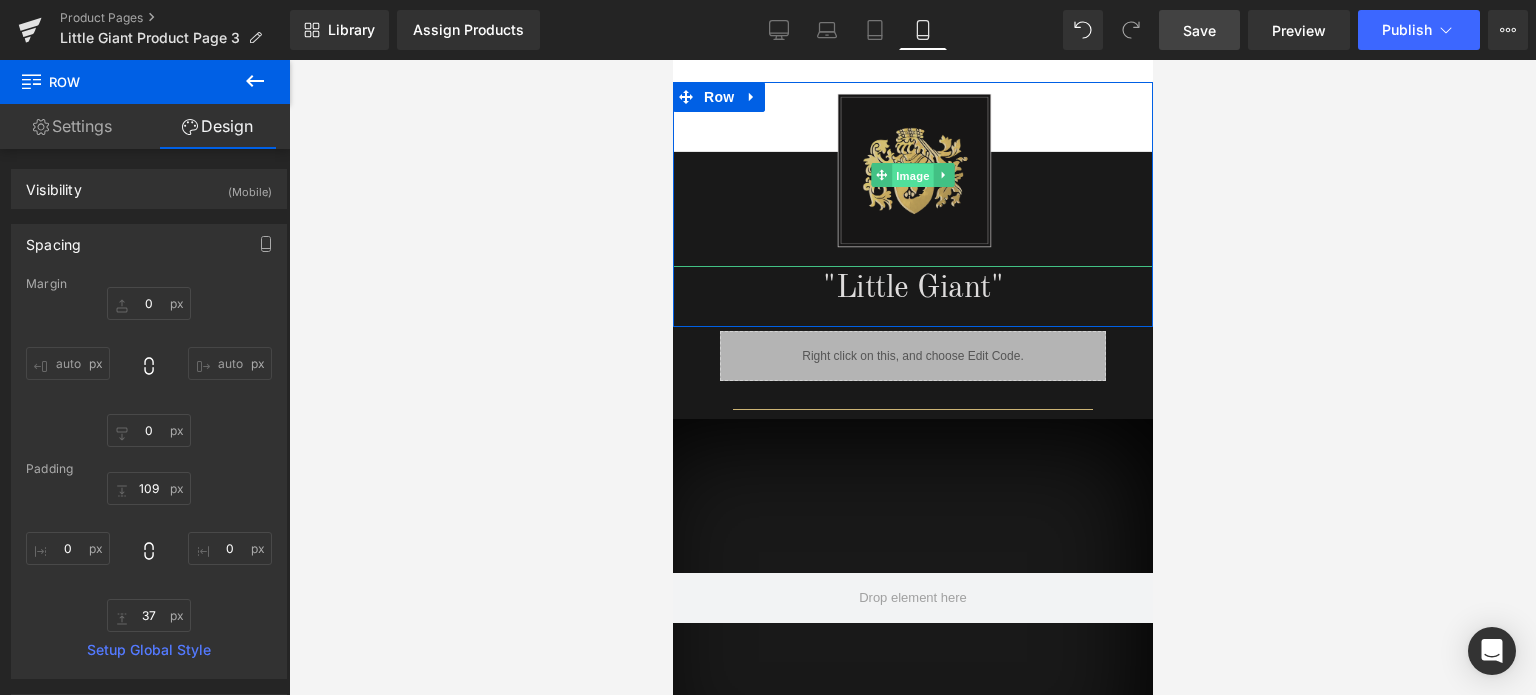 click on "Image" at bounding box center [912, 176] 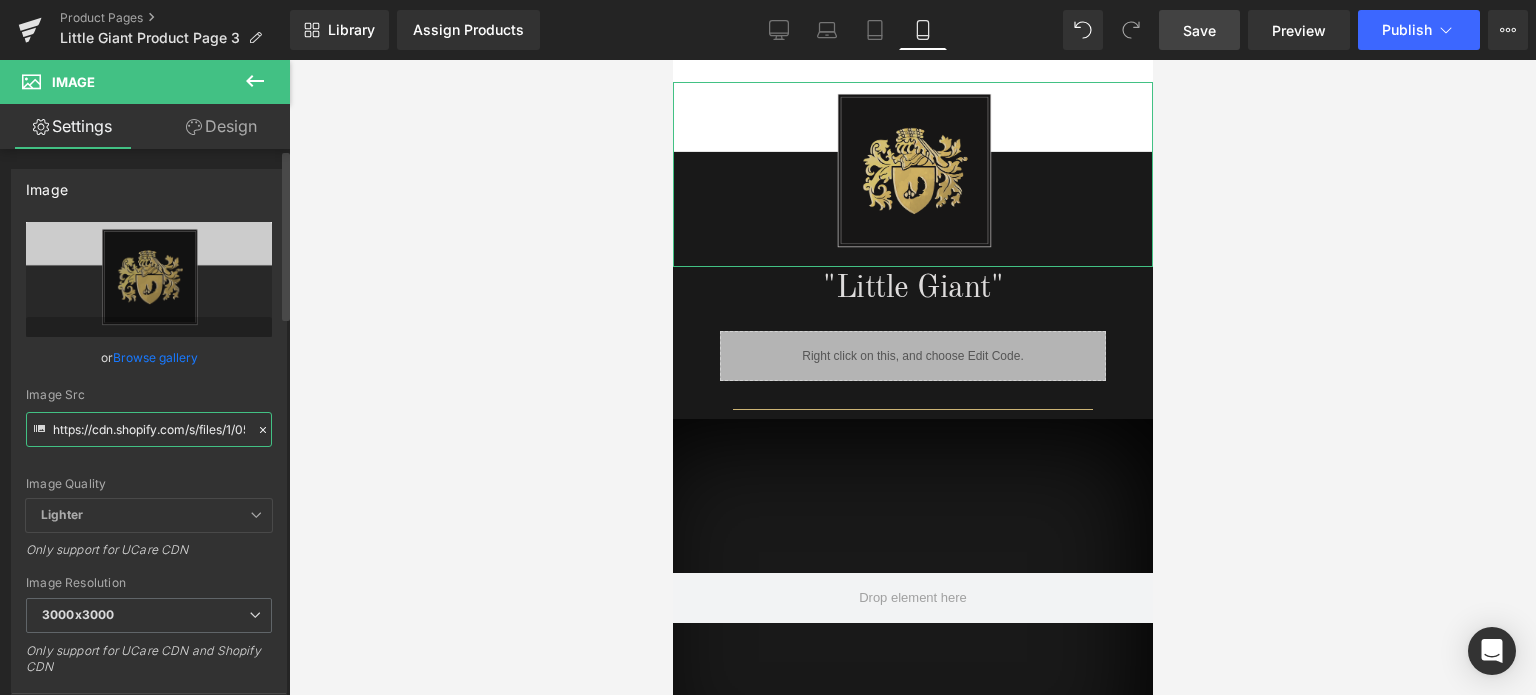 click on "https://cdn.shopify.com/s/files/1/0566/0963/6442/files/3_429a3f46-f880-4a8e-86b3-3f673ae71f79_3000x3000.png?v=1752283007" at bounding box center [149, 429] 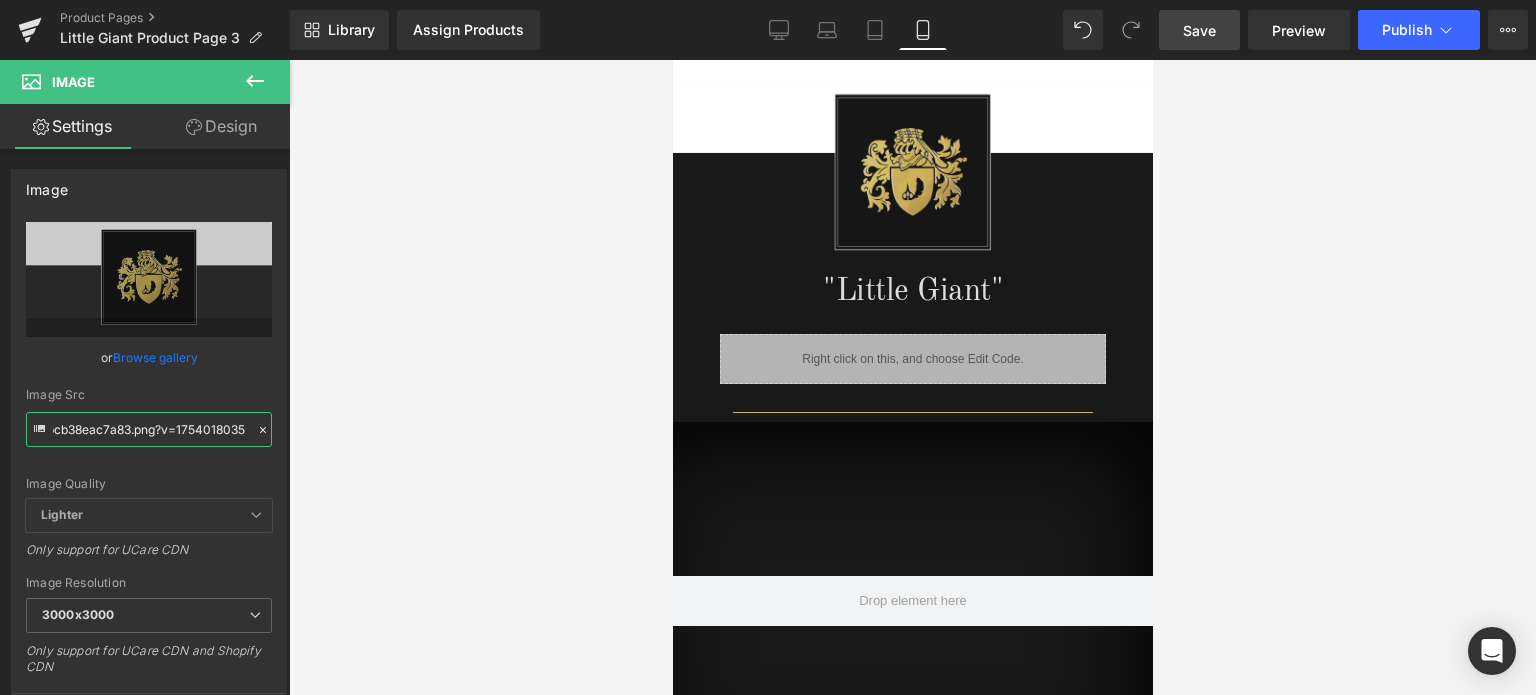 type on "https://cdn.shopify.com/s/files/1/0566/0963/6442/files/4_450b71fc-93a2-4a6d-b761-bcb38eac7a83_3000x3000.png?v=1754018035" 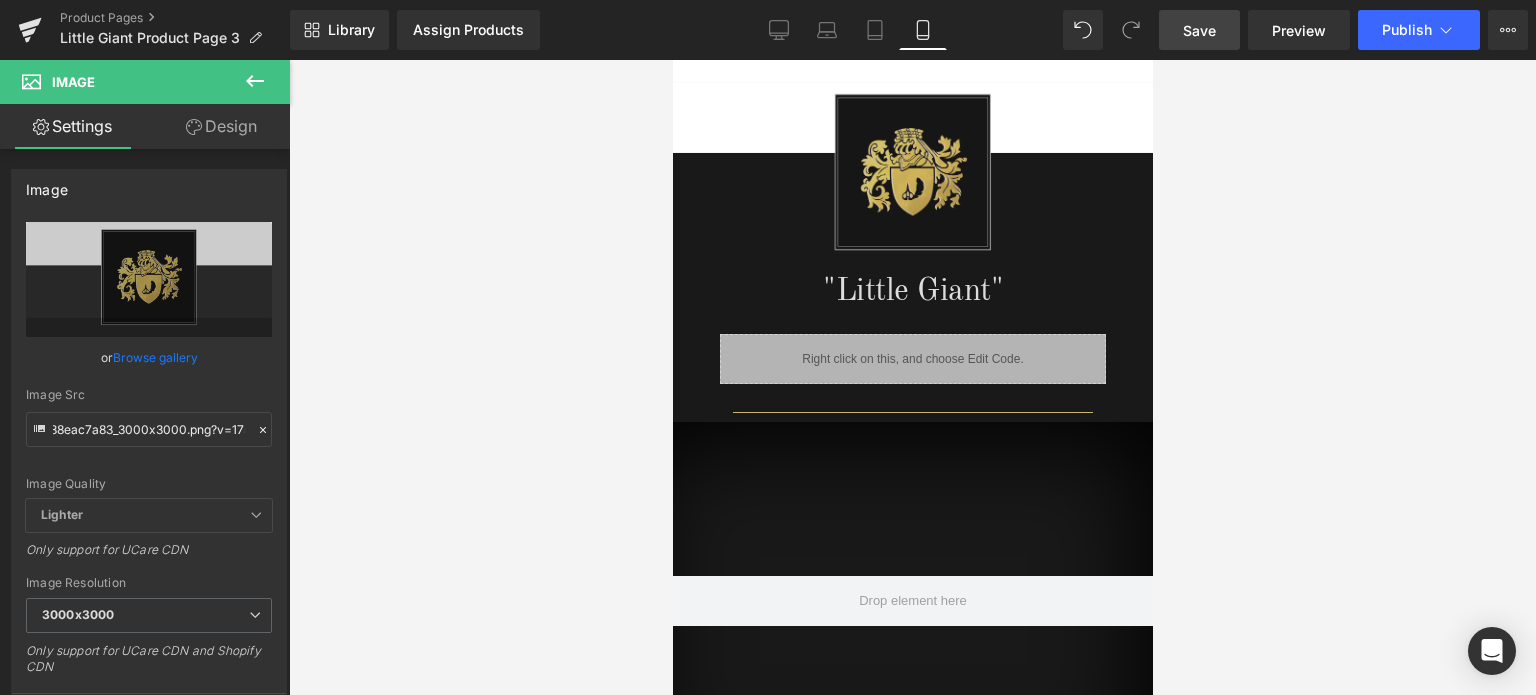scroll, scrollTop: 0, scrollLeft: 0, axis: both 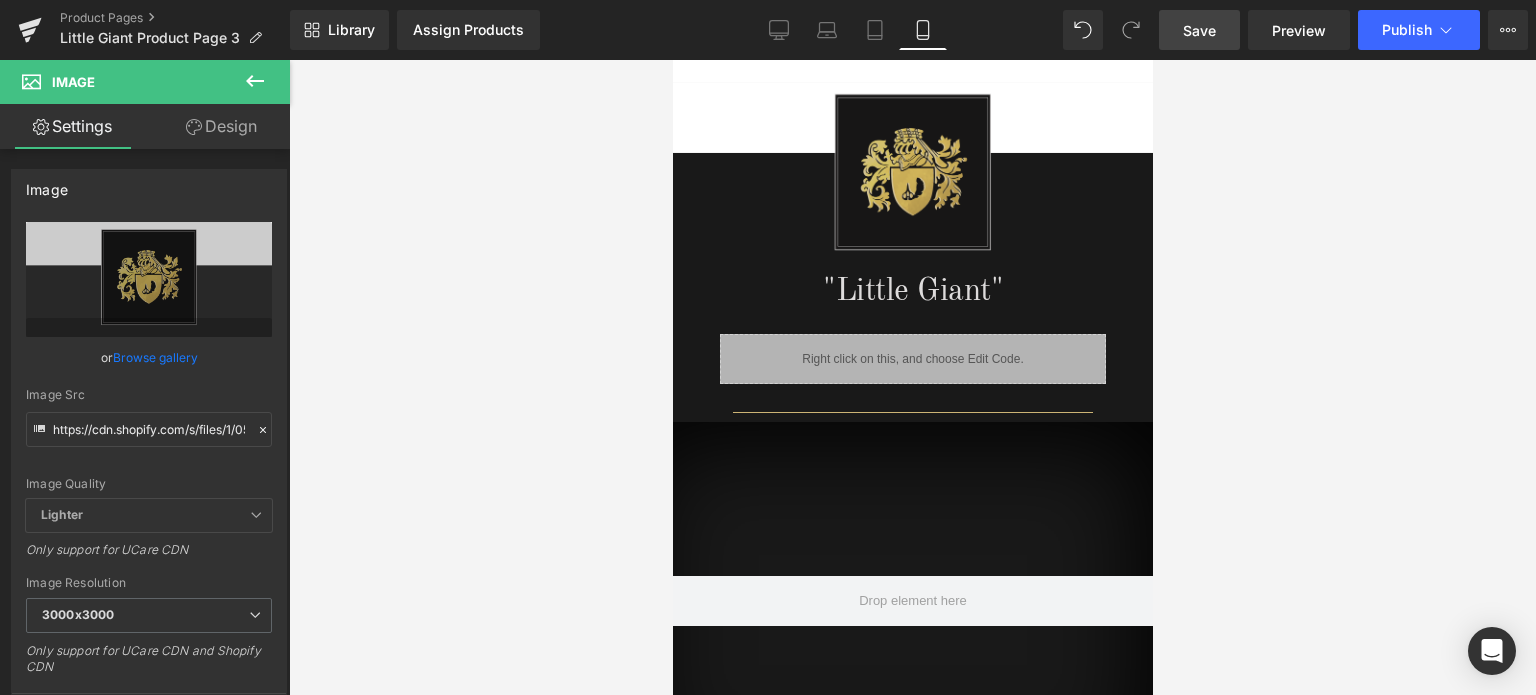 click on "Save" at bounding box center [1199, 30] 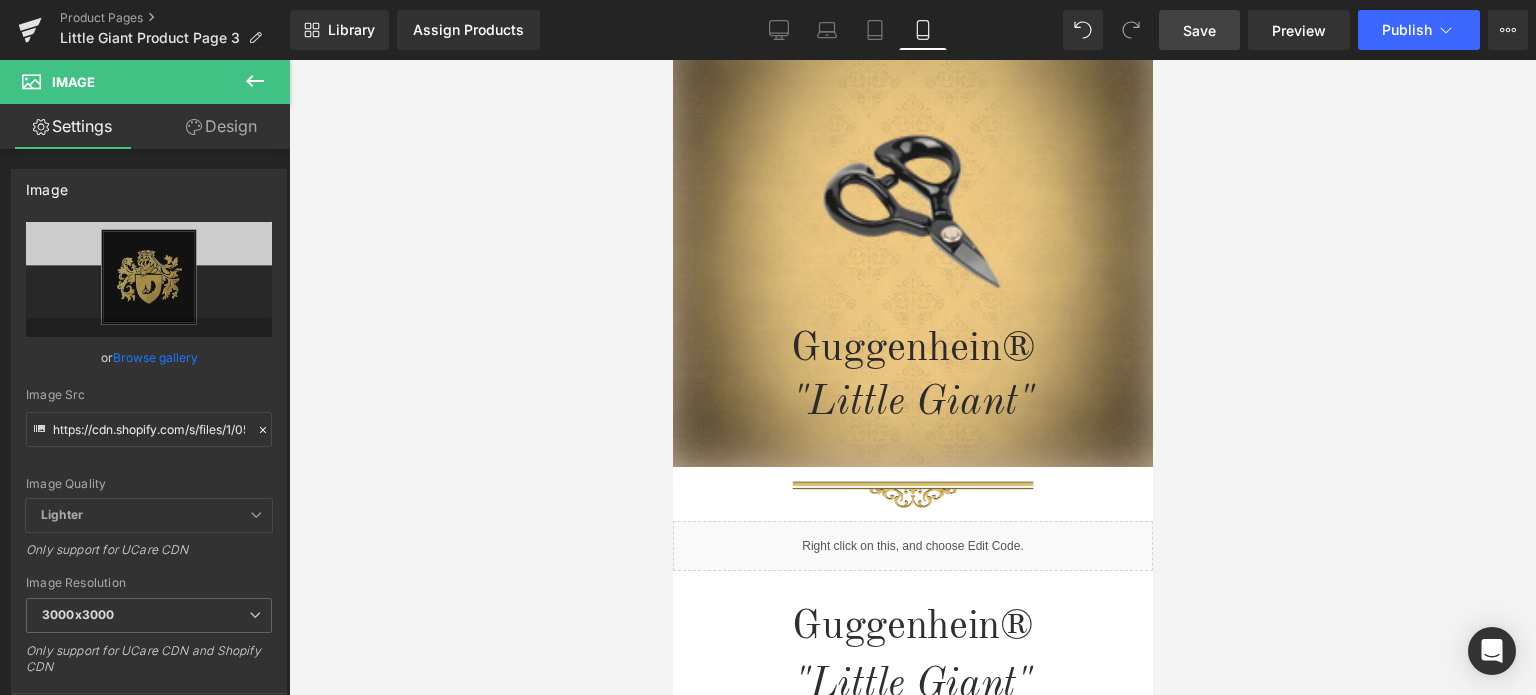scroll, scrollTop: 48, scrollLeft: 0, axis: vertical 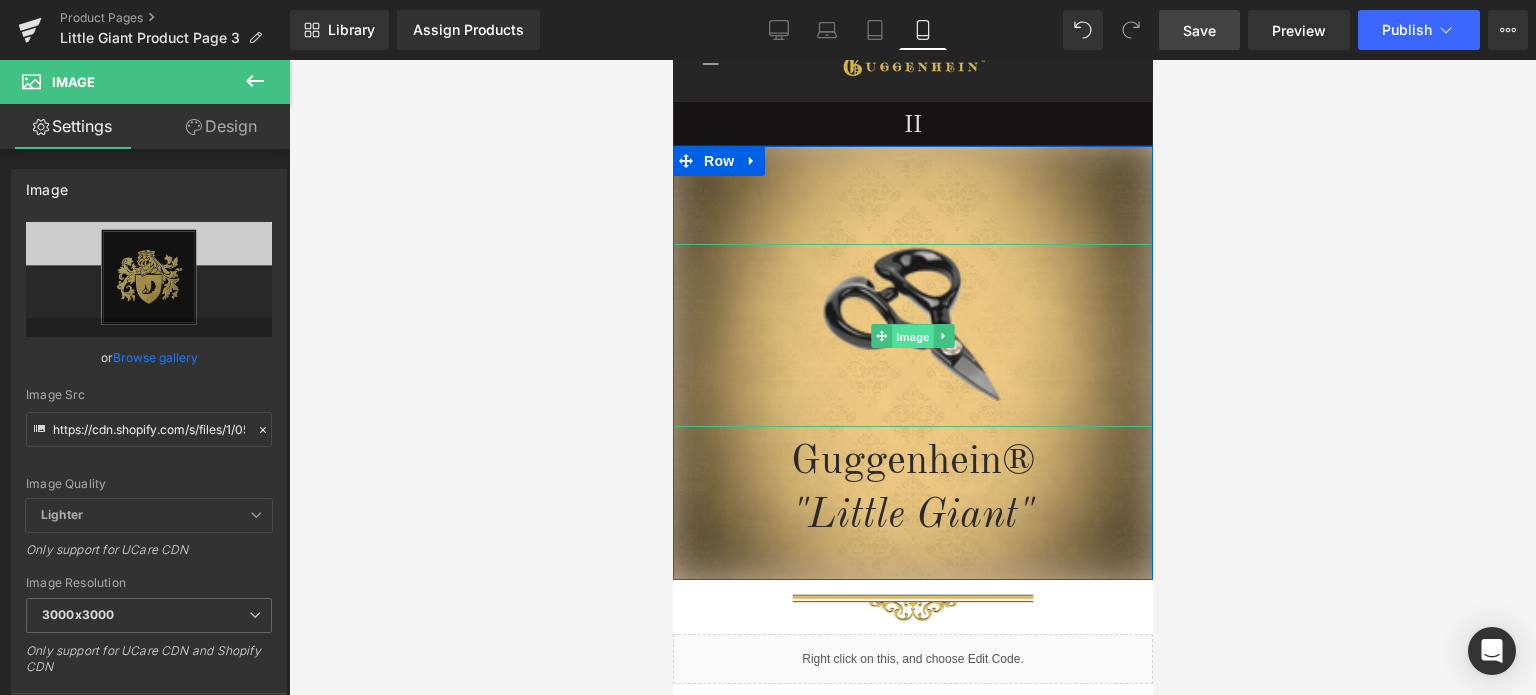 click on "Image" at bounding box center (912, 336) 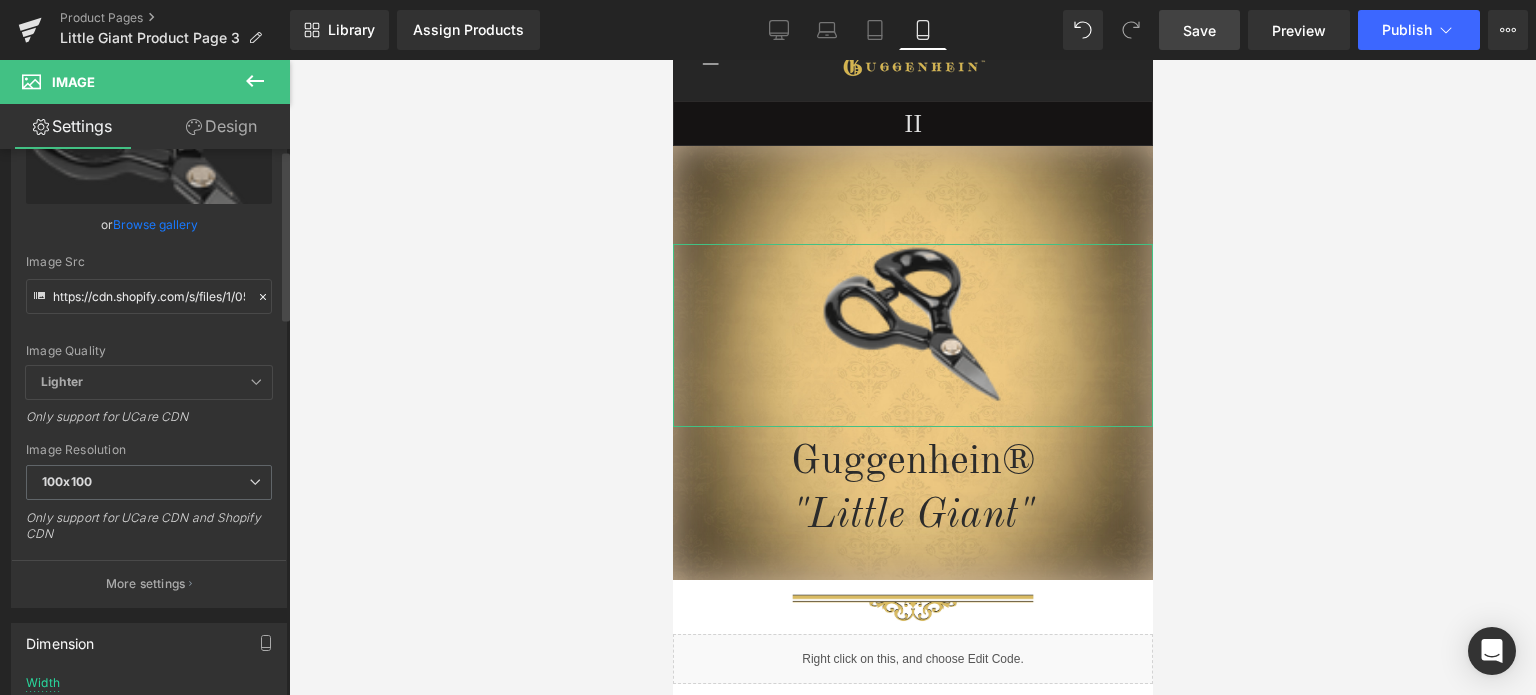 scroll, scrollTop: 200, scrollLeft: 0, axis: vertical 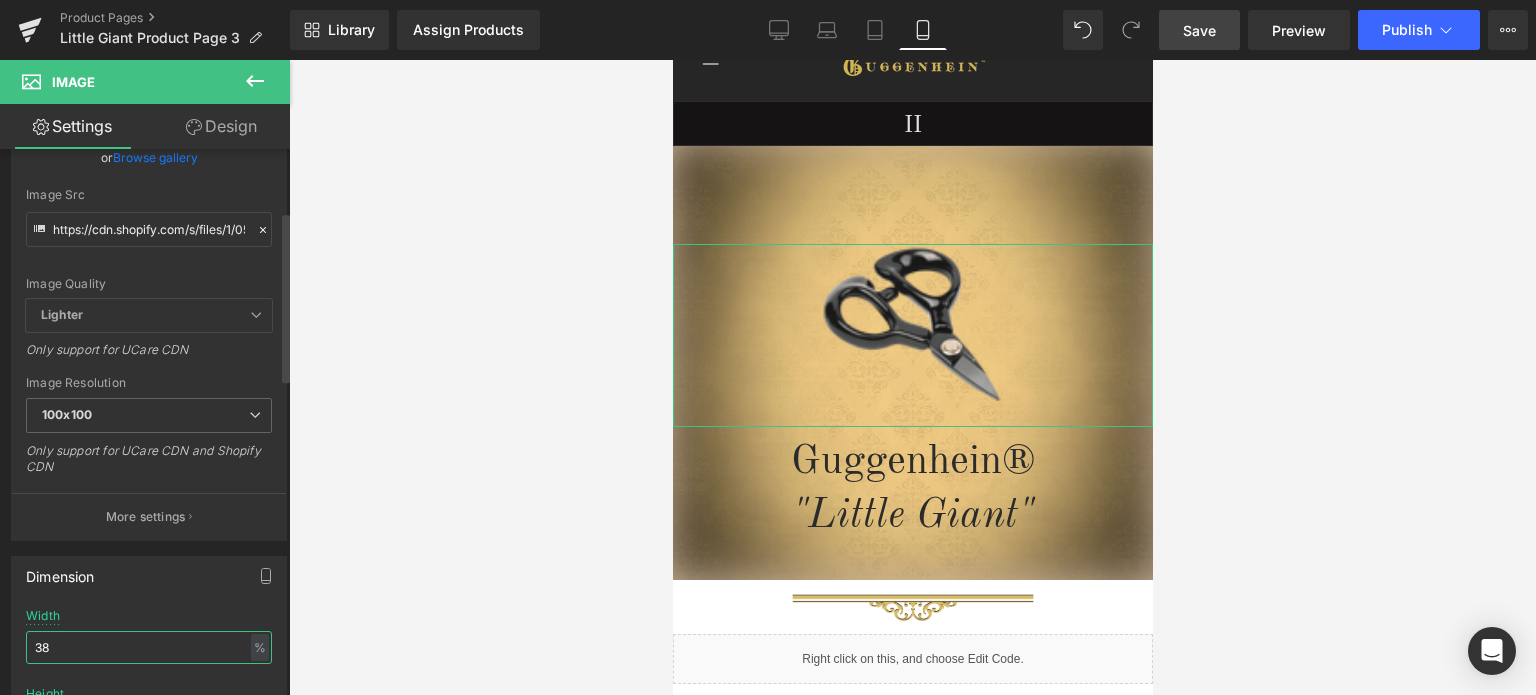 click on "38" at bounding box center (149, 647) 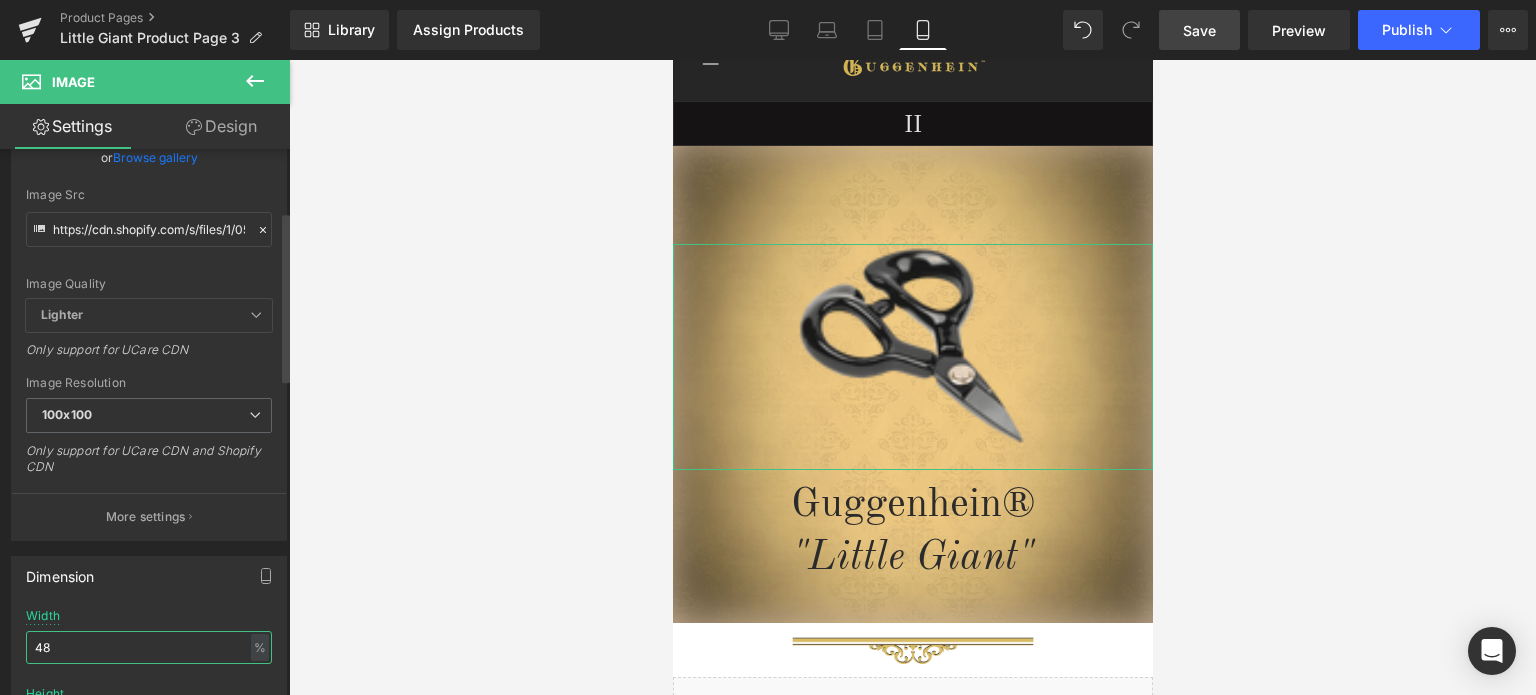 click on "48" at bounding box center [149, 647] 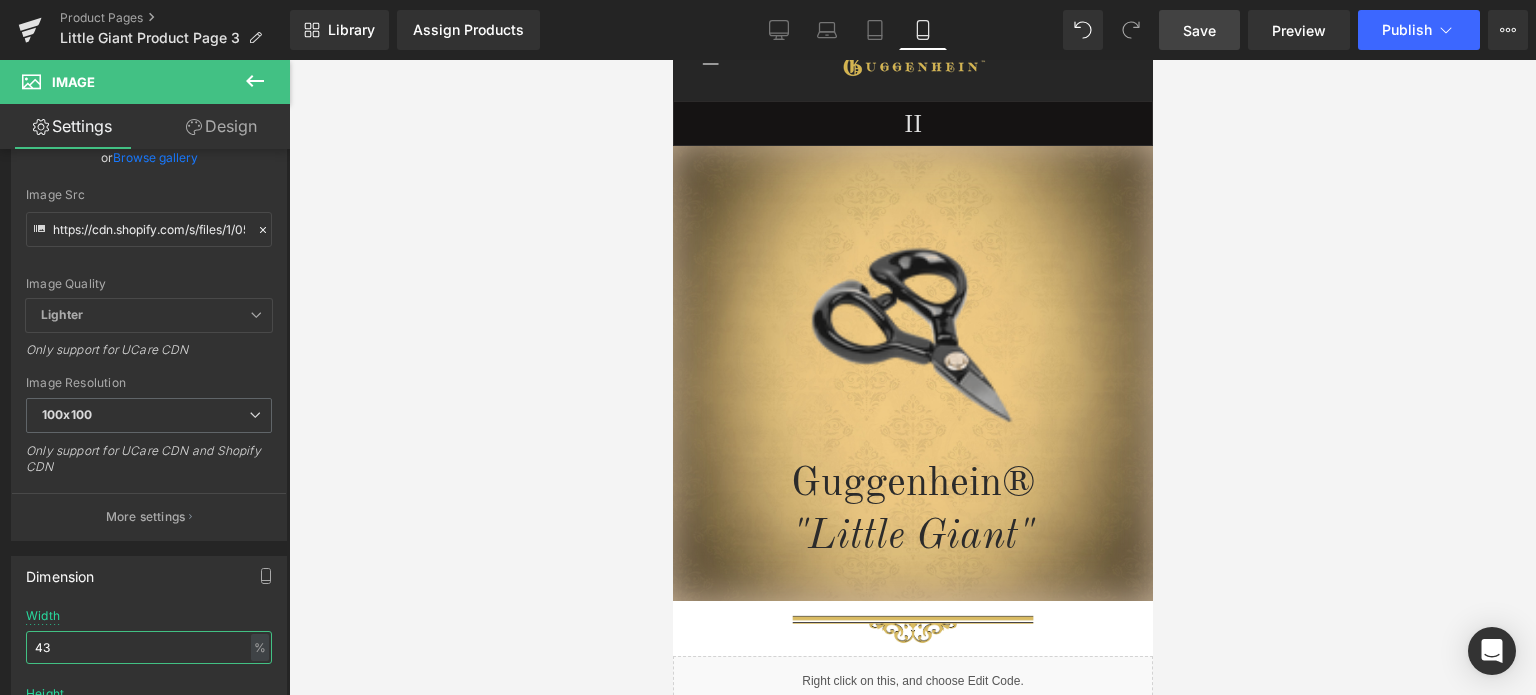 type on "43" 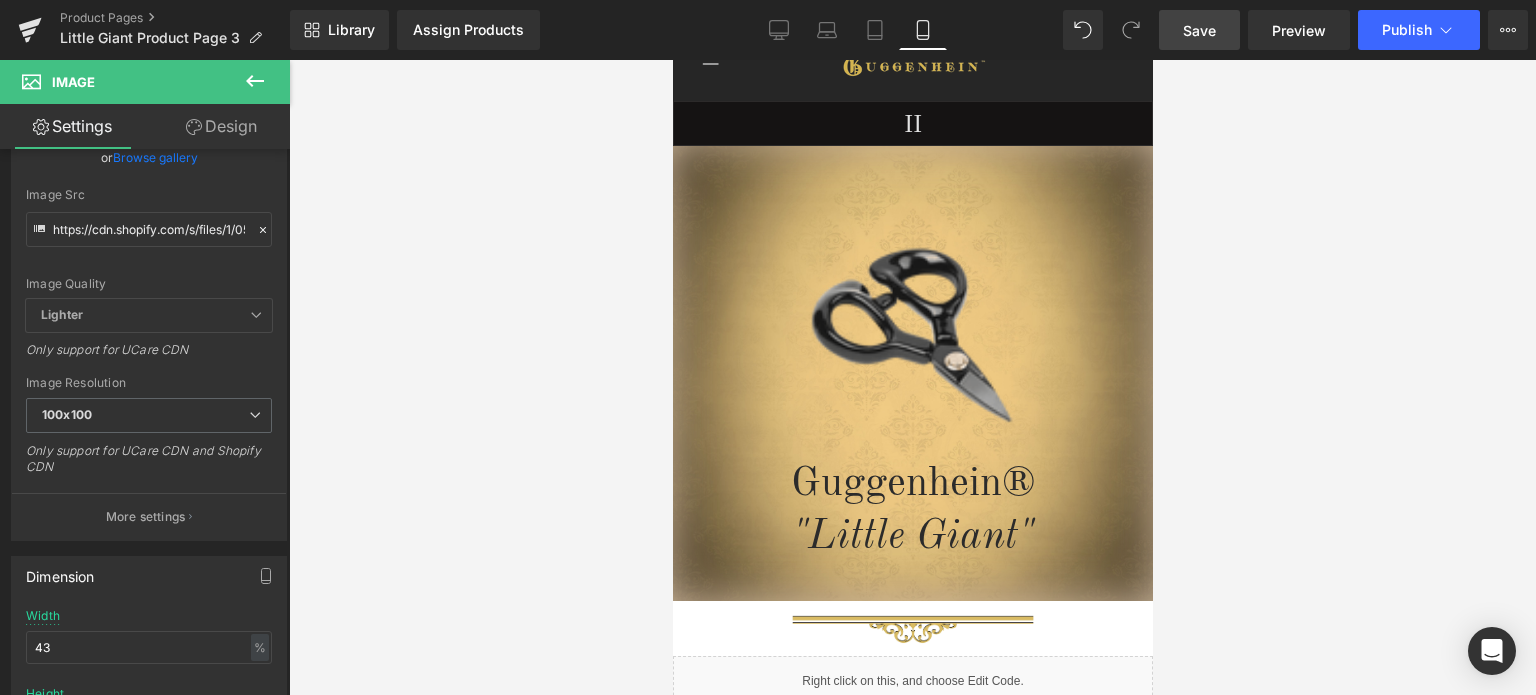 click on "Save" at bounding box center (1199, 30) 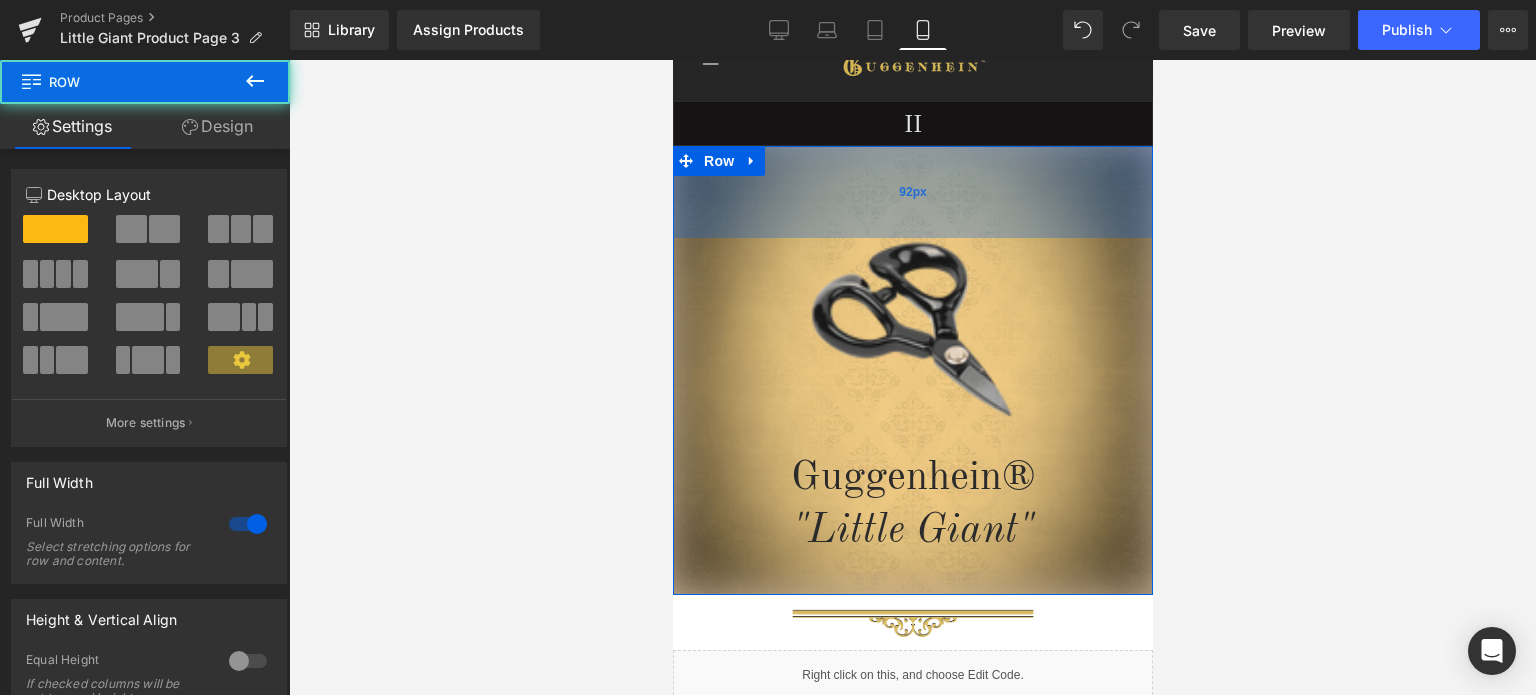 click on "92px" at bounding box center [912, 192] 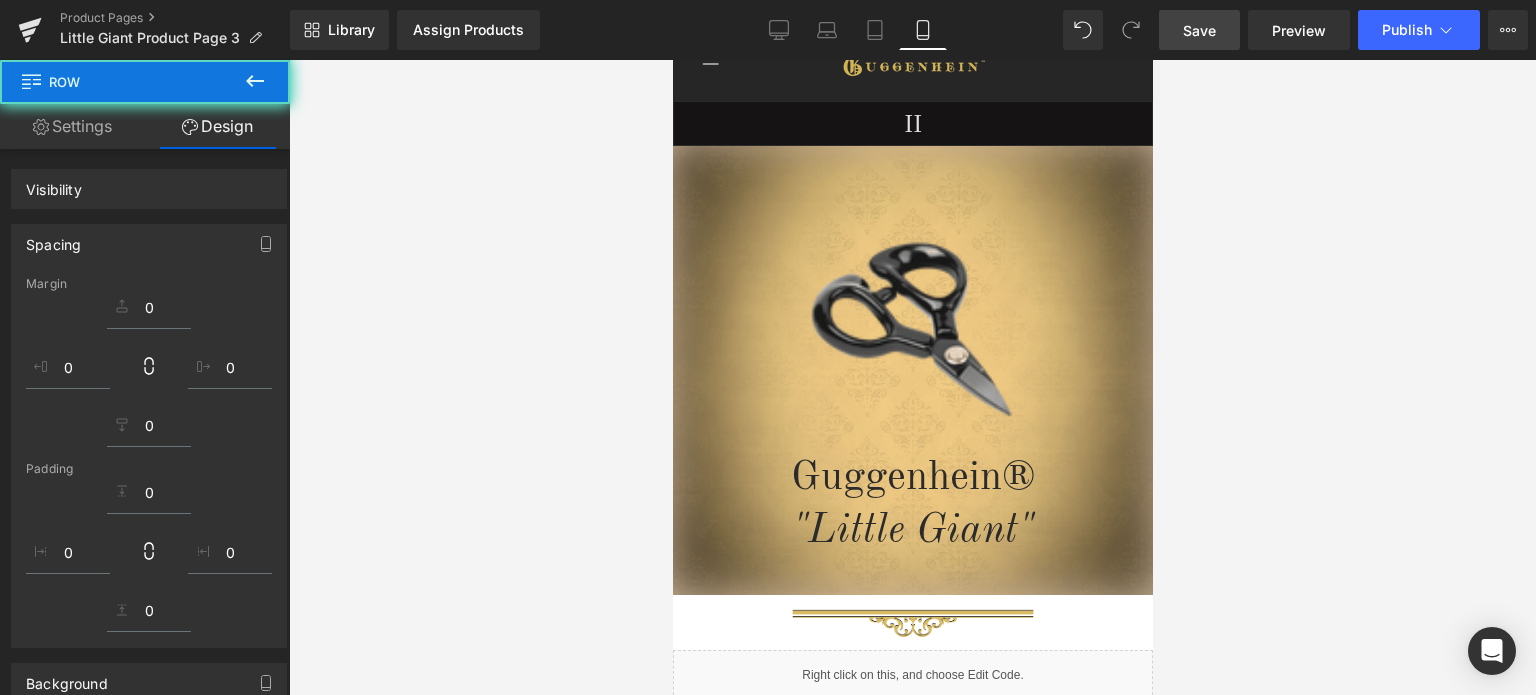 click on "Save" at bounding box center (1199, 30) 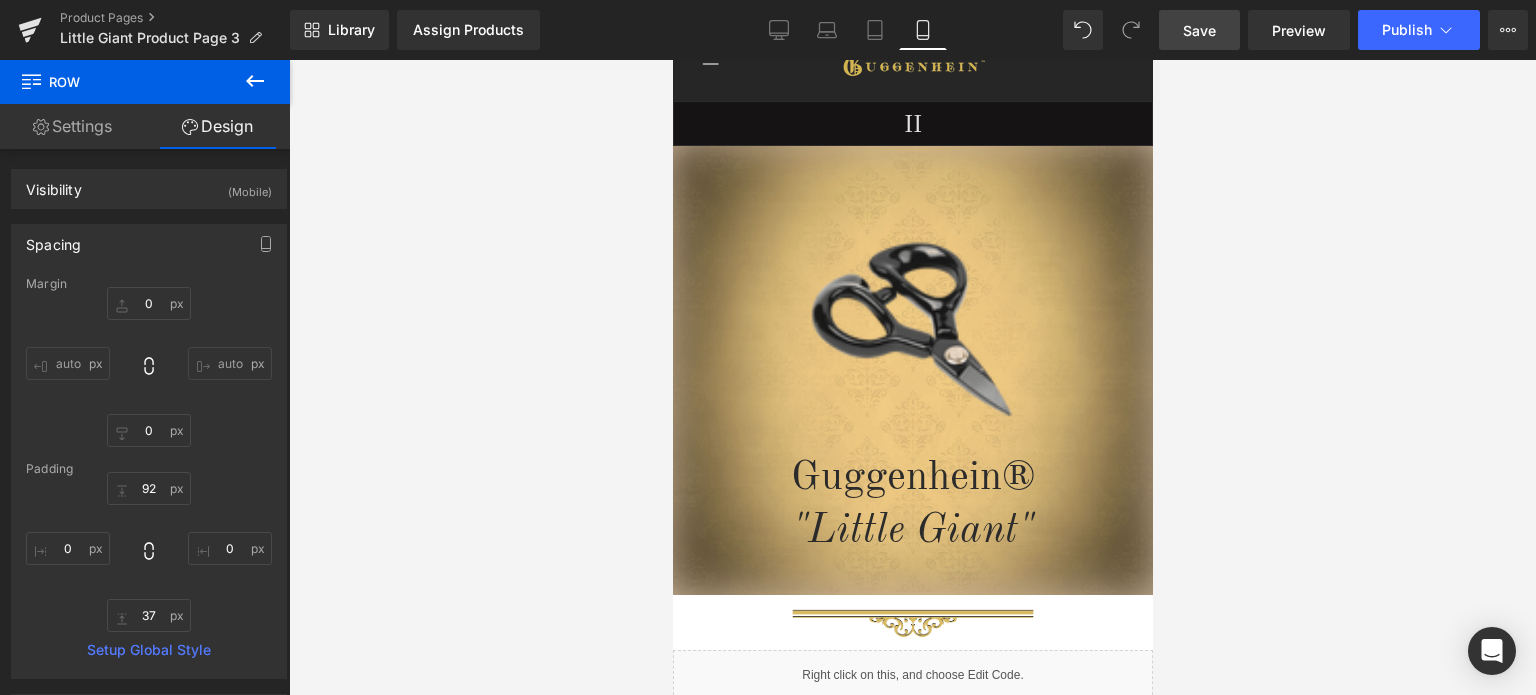 click on "Save" at bounding box center [1199, 30] 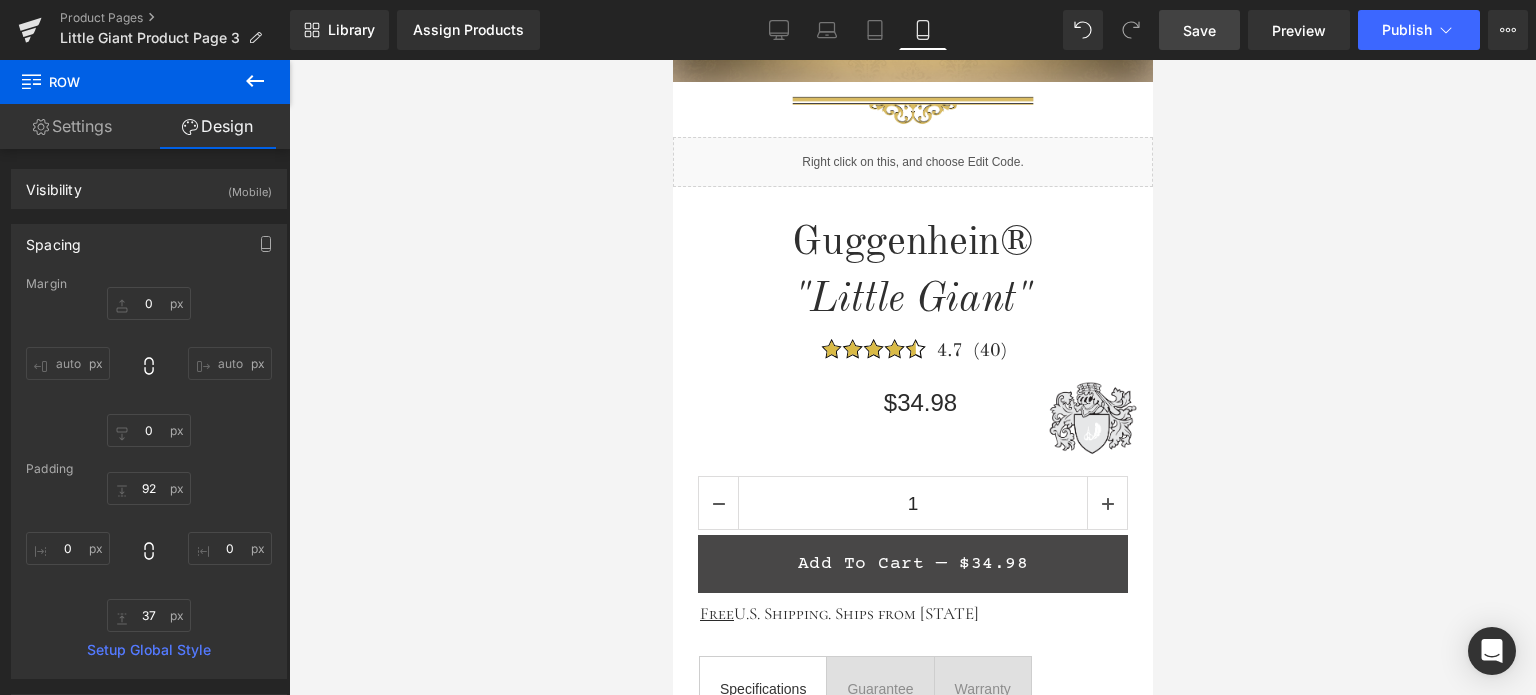 scroll, scrollTop: 623, scrollLeft: 0, axis: vertical 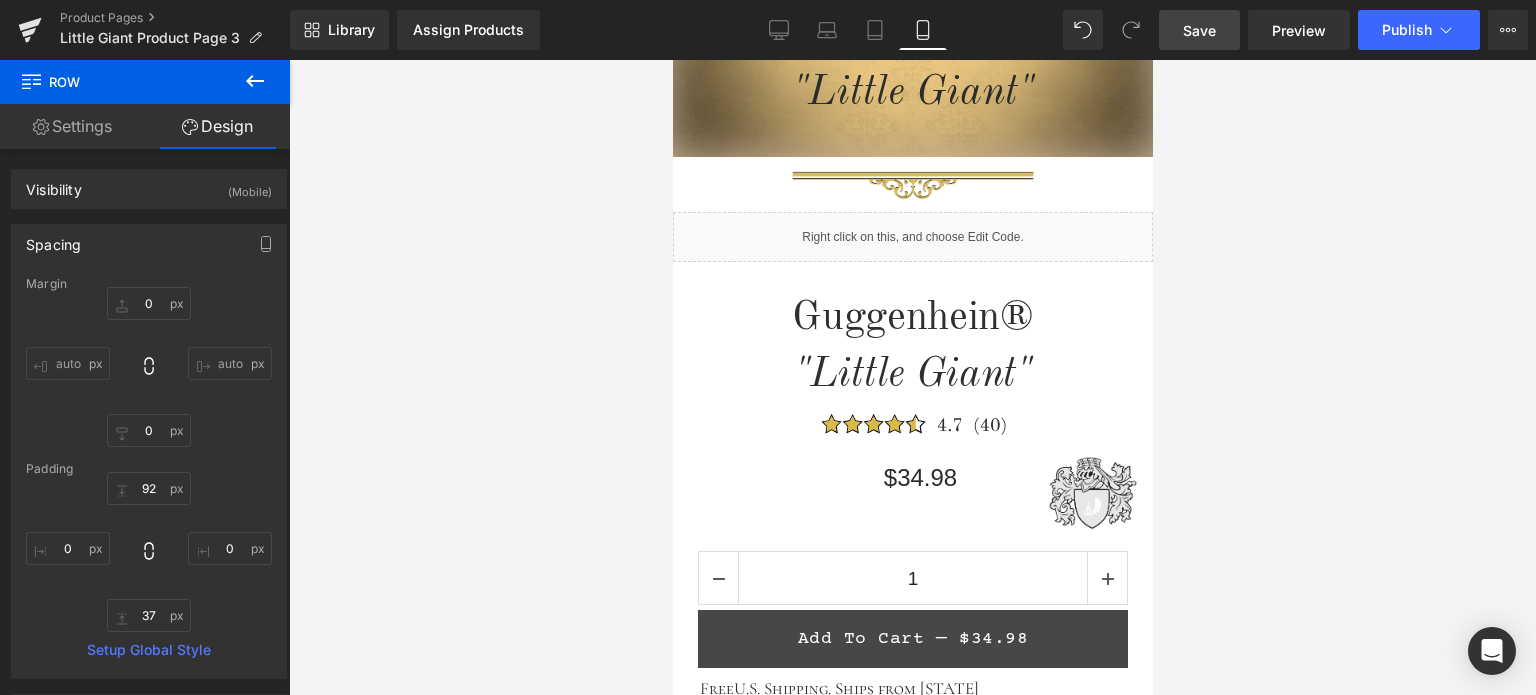 click on "Save" at bounding box center [1199, 30] 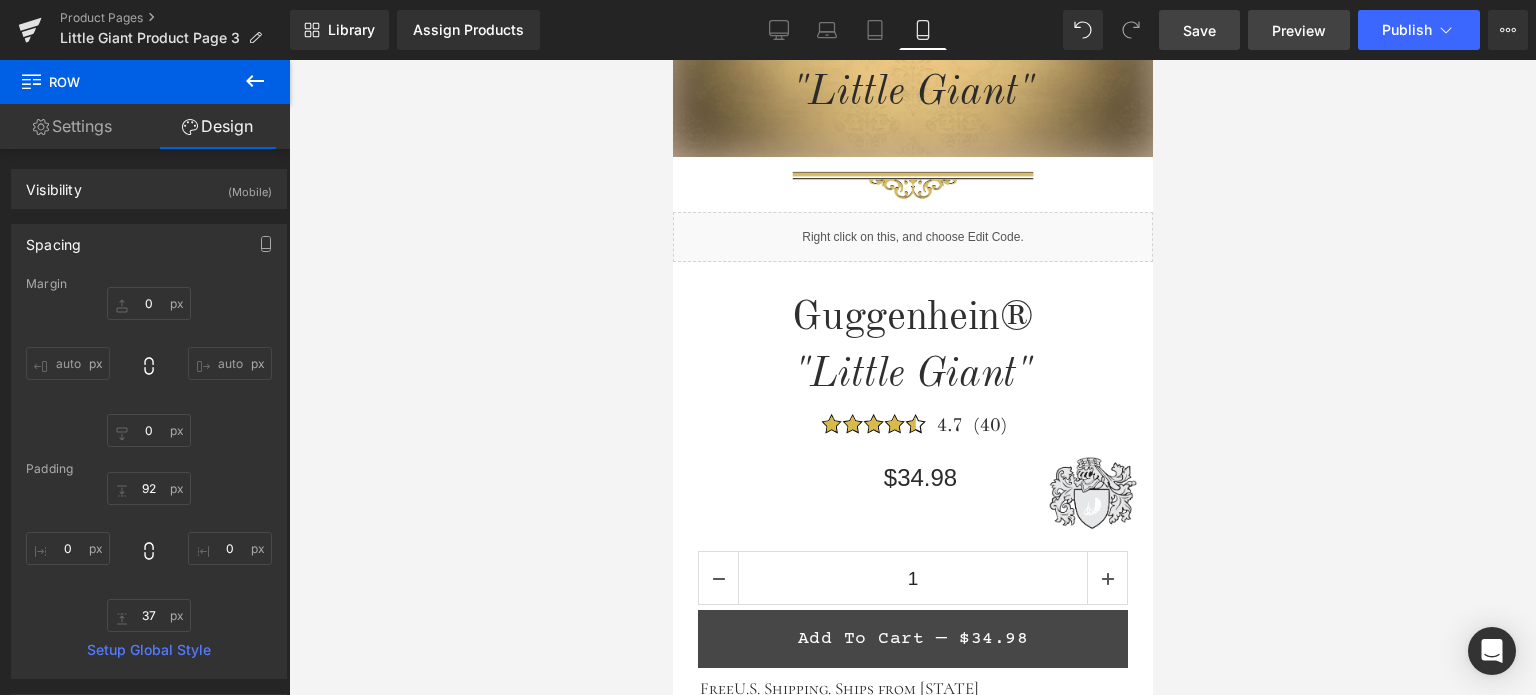 click on "Preview" at bounding box center [1299, 30] 